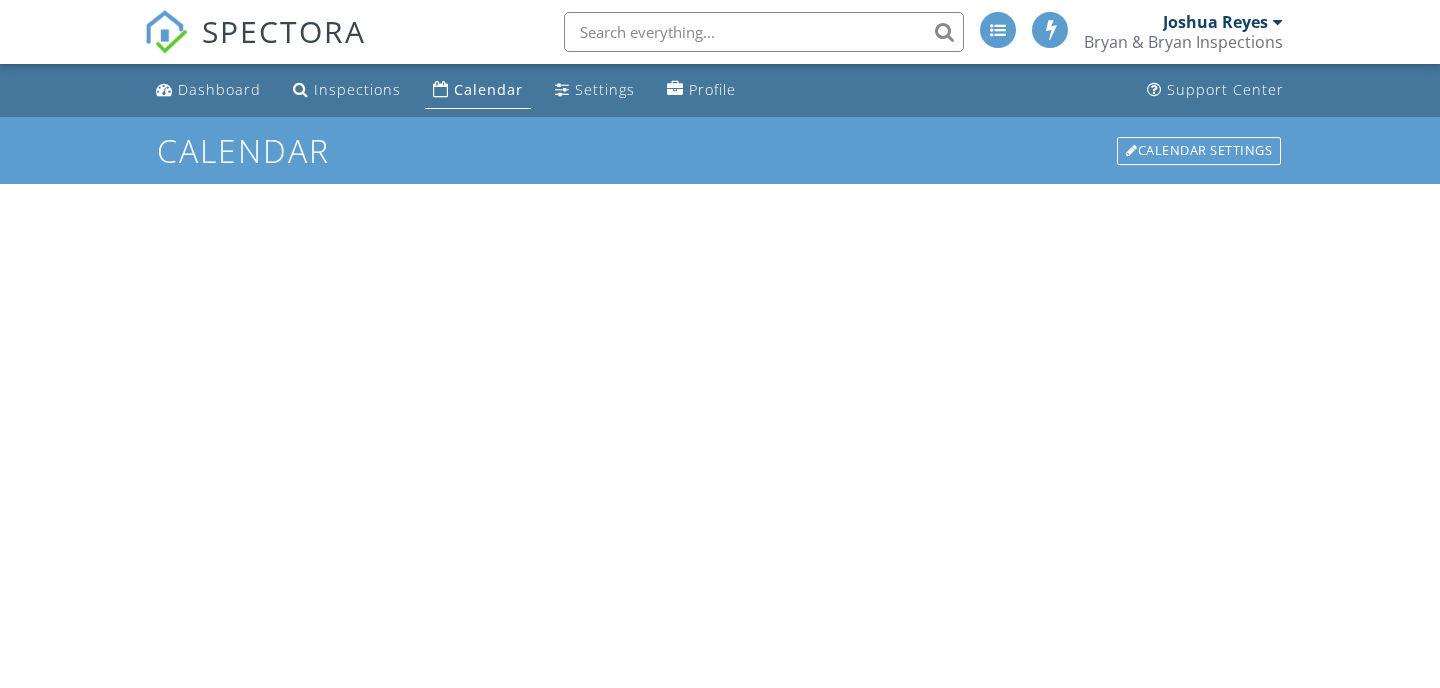 scroll, scrollTop: 0, scrollLeft: 0, axis: both 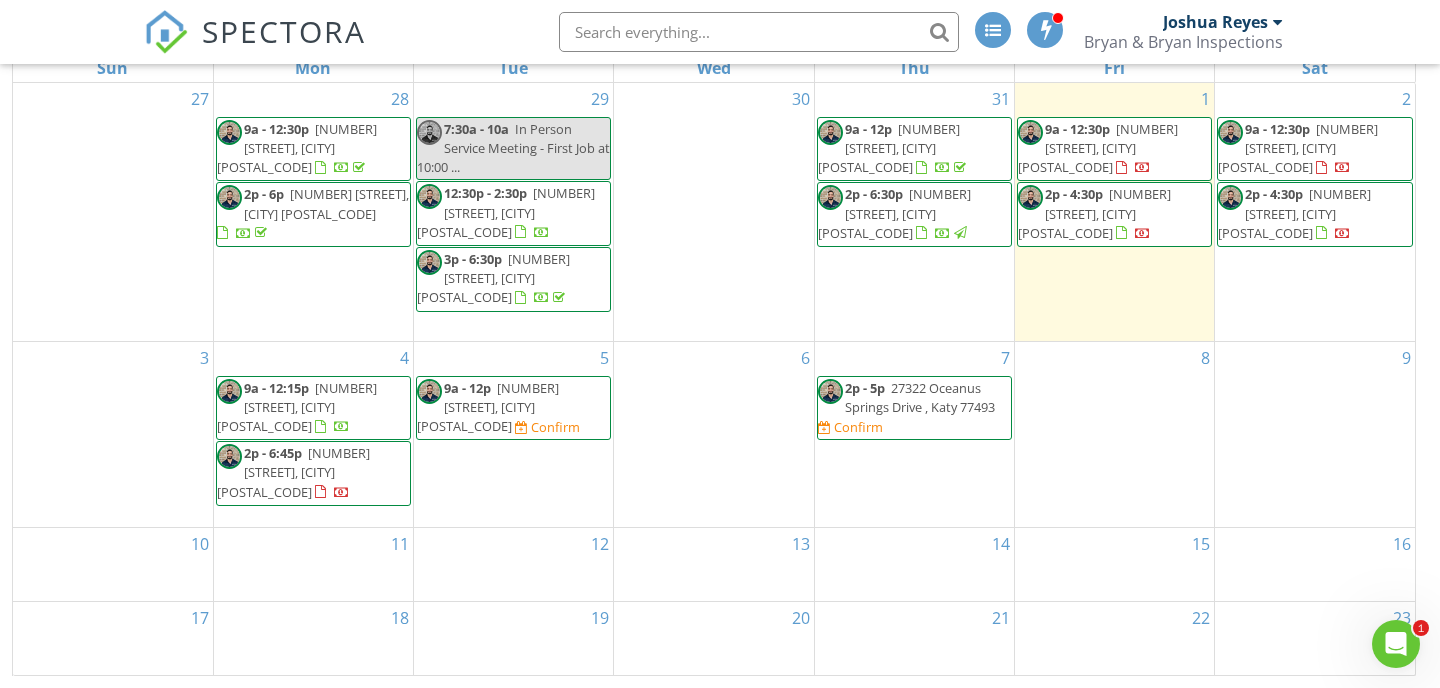 click on "[NUMBER] [STREET], [CITY] [POSTAL_CODE]" at bounding box center (1098, 148) 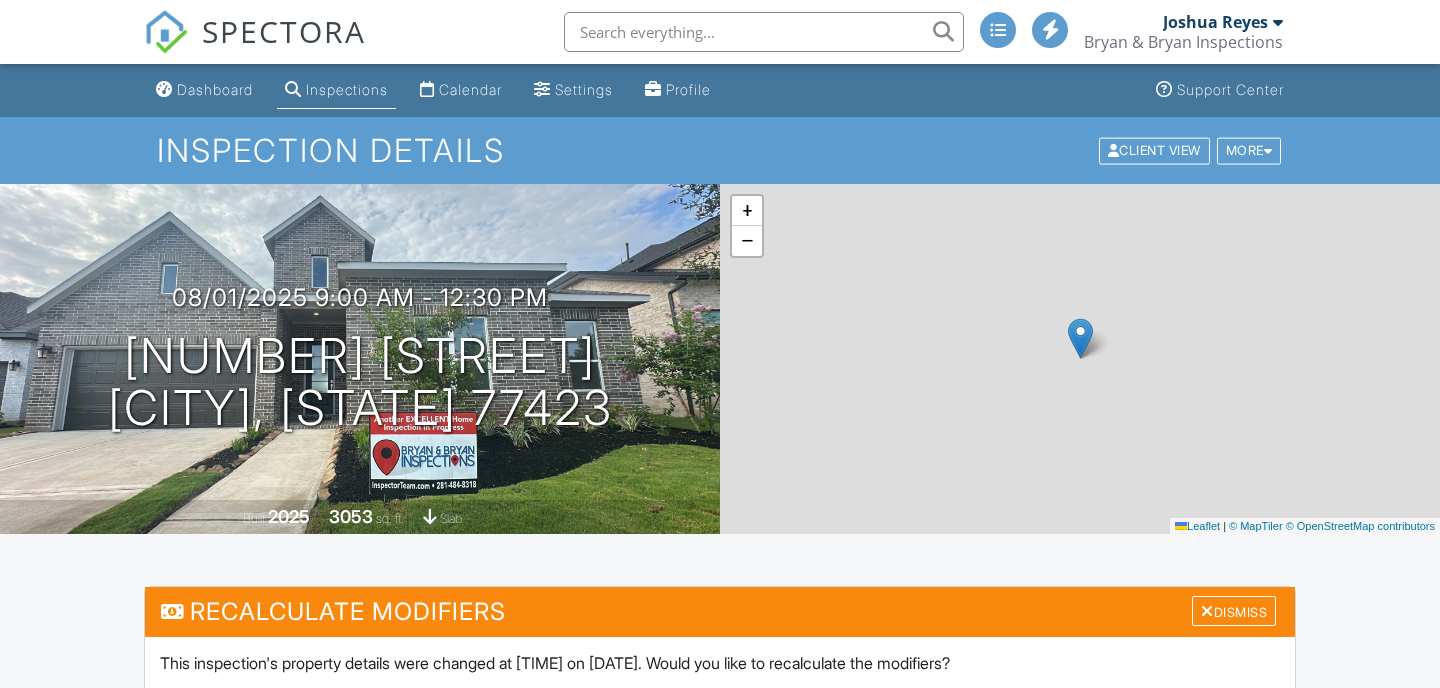 scroll, scrollTop: 0, scrollLeft: 0, axis: both 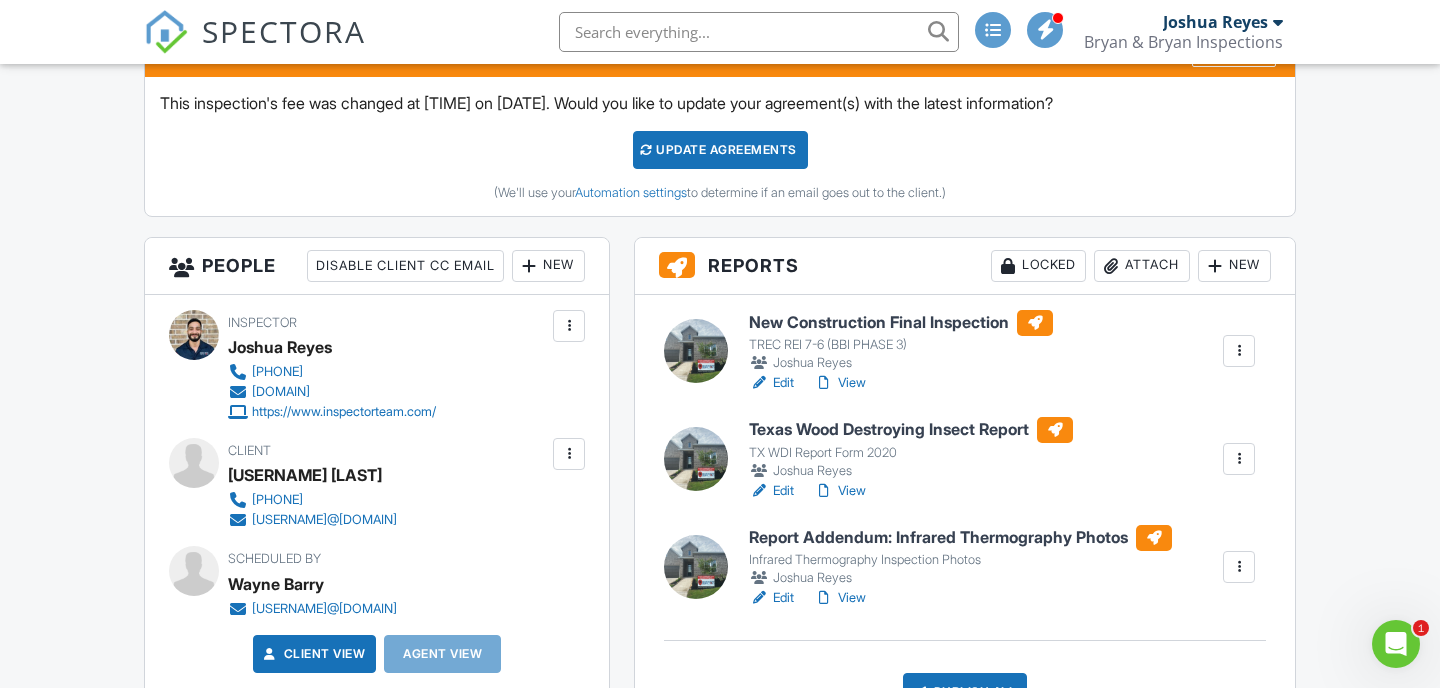 click on "View" at bounding box center (840, 383) 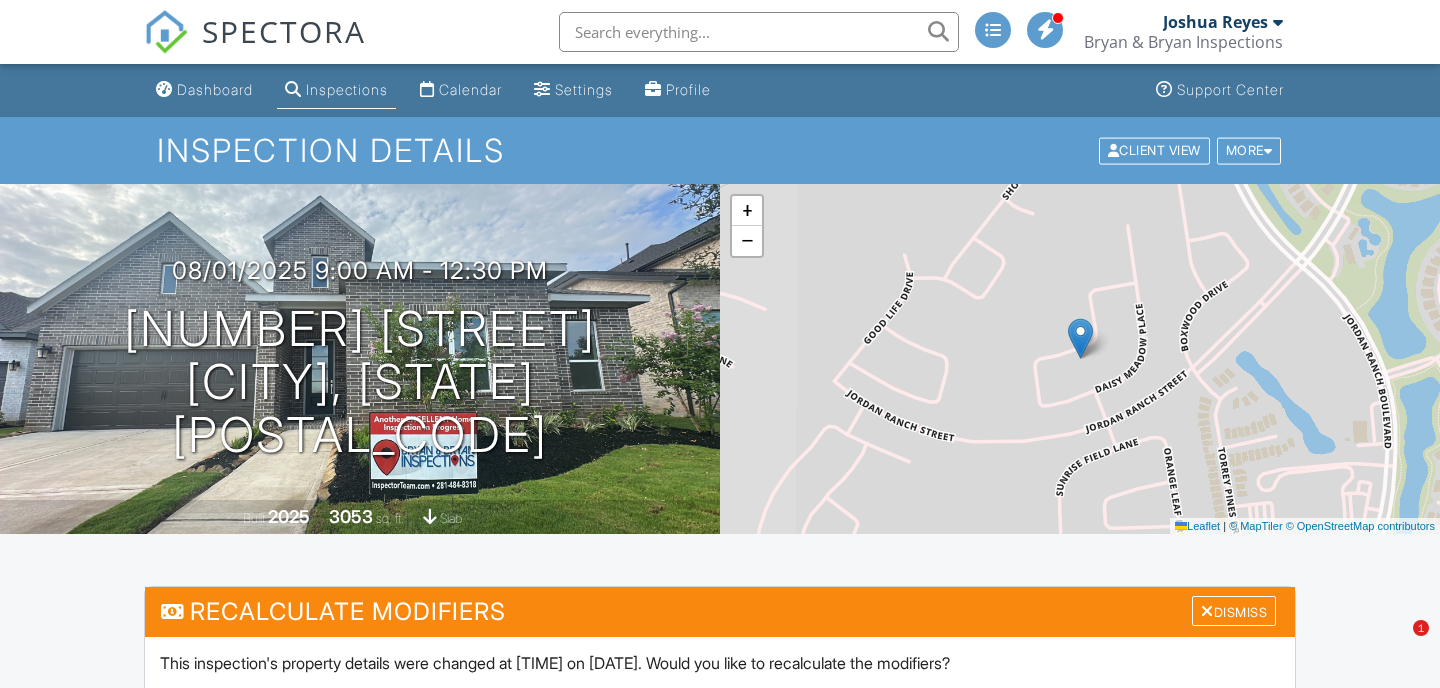 scroll, scrollTop: 0, scrollLeft: 0, axis: both 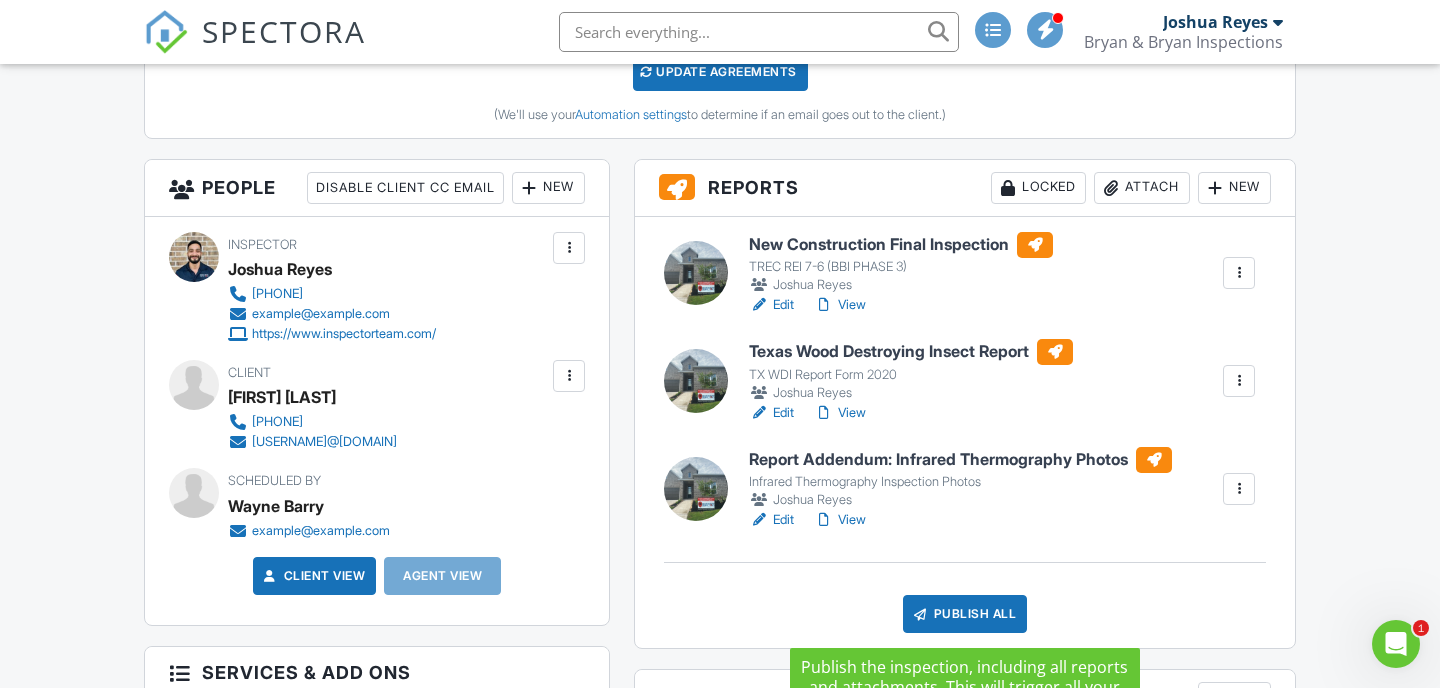 click on "Publish All" at bounding box center (965, 614) 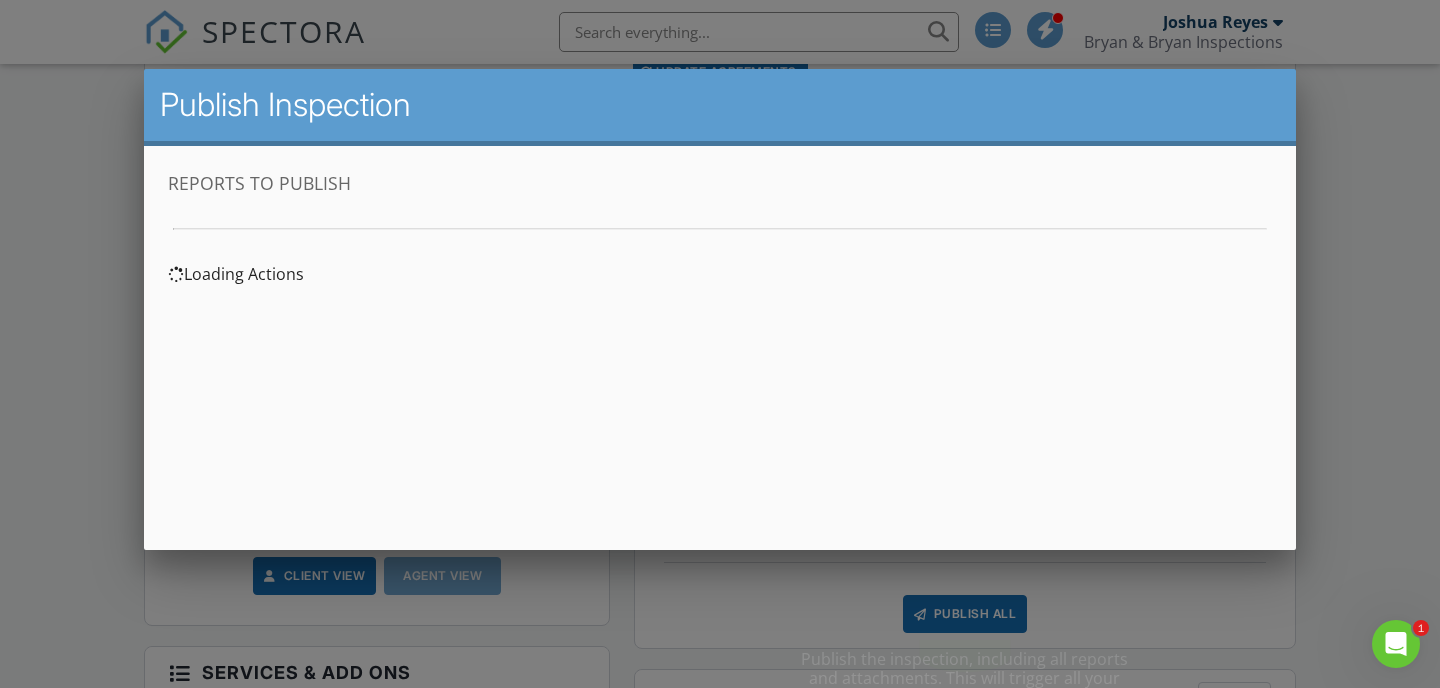 scroll, scrollTop: 0, scrollLeft: 0, axis: both 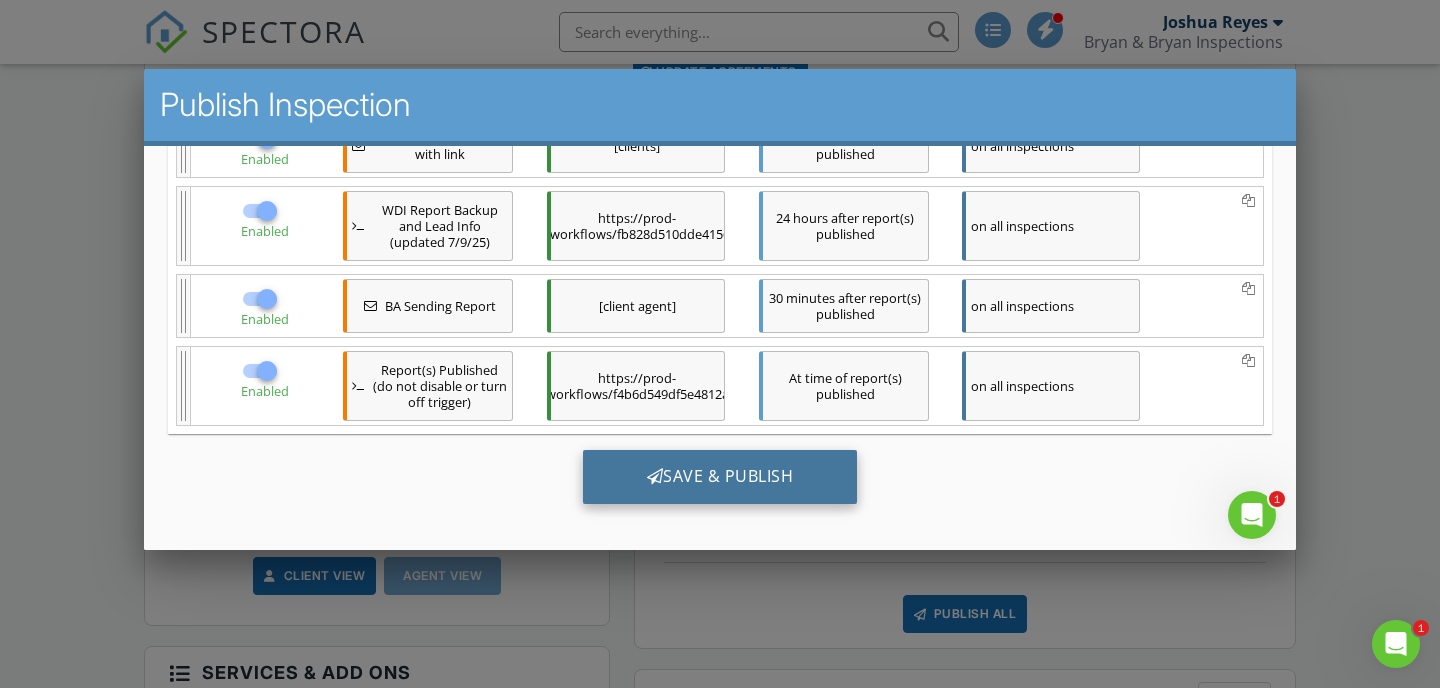 click on "Save & Publish" at bounding box center (720, 476) 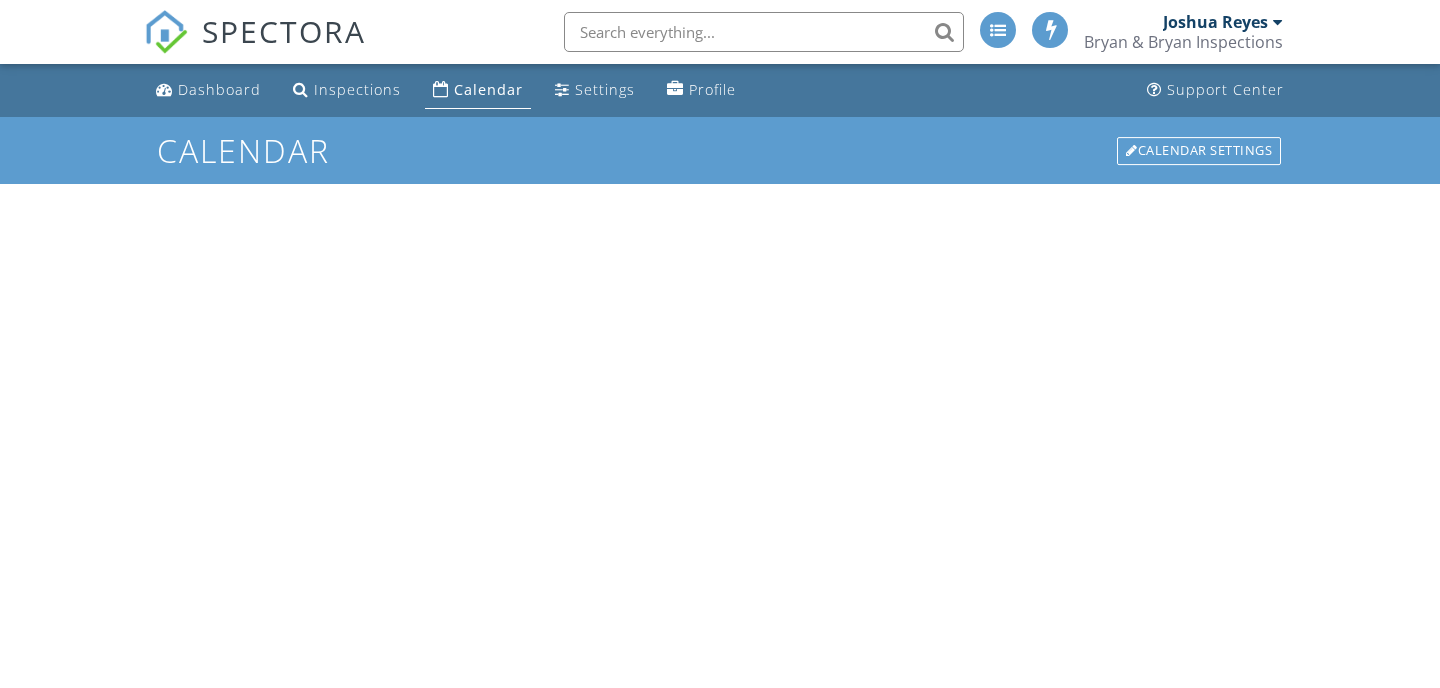 scroll, scrollTop: 0, scrollLeft: 0, axis: both 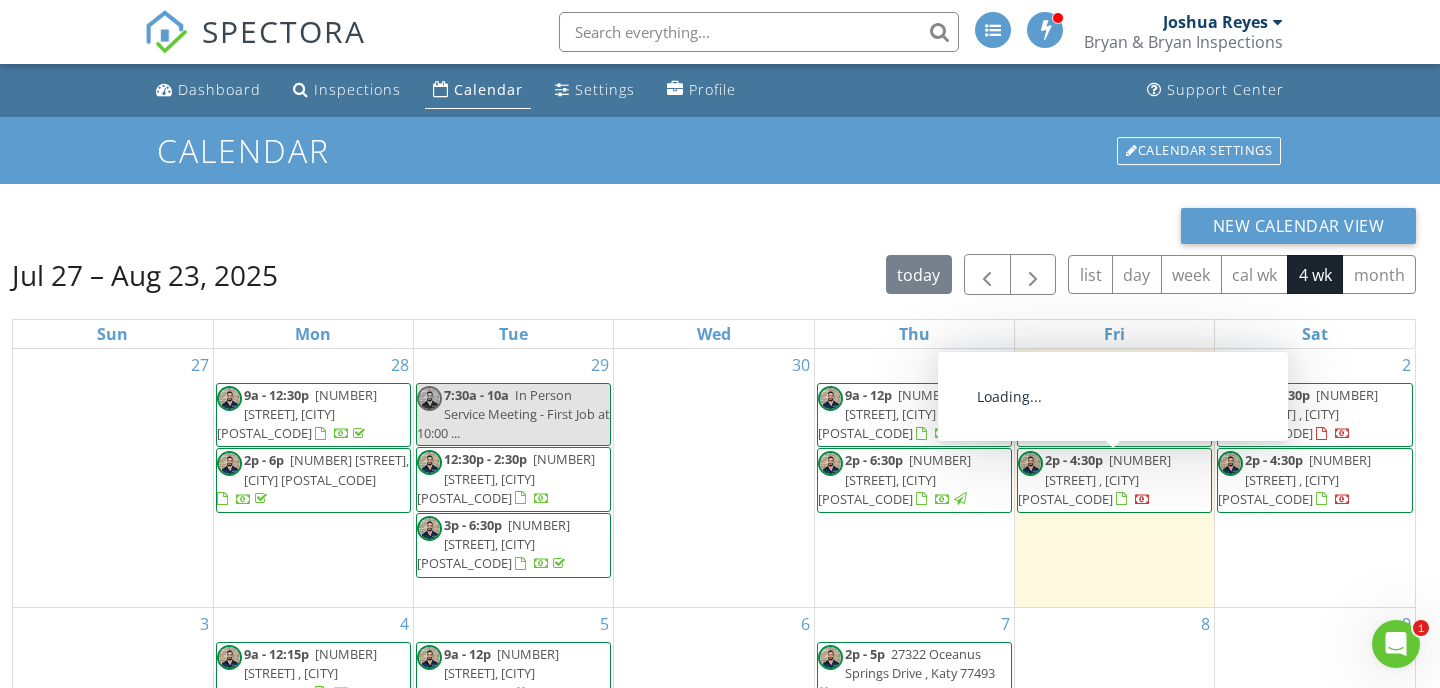 click on "2p - 4:30p
21815 Iris Colony Dr , Waller 77484" at bounding box center (1114, 480) 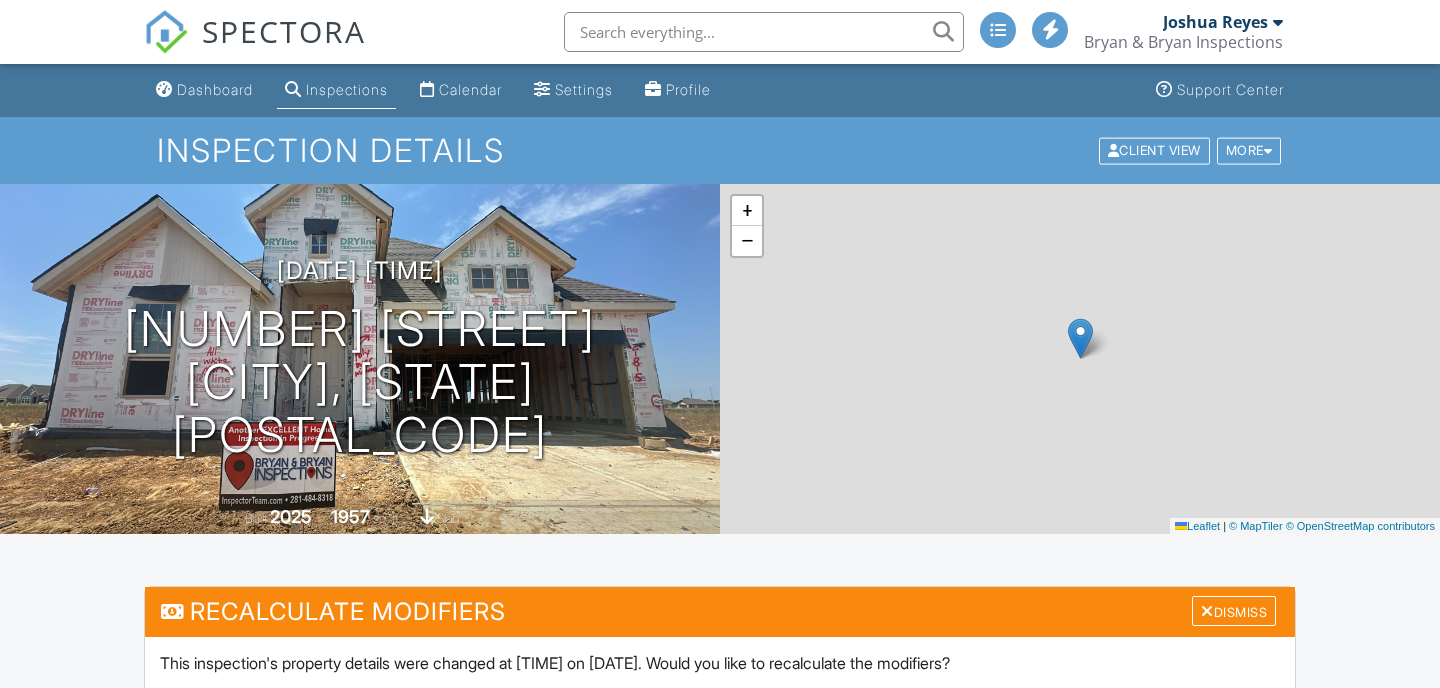scroll, scrollTop: 0, scrollLeft: 0, axis: both 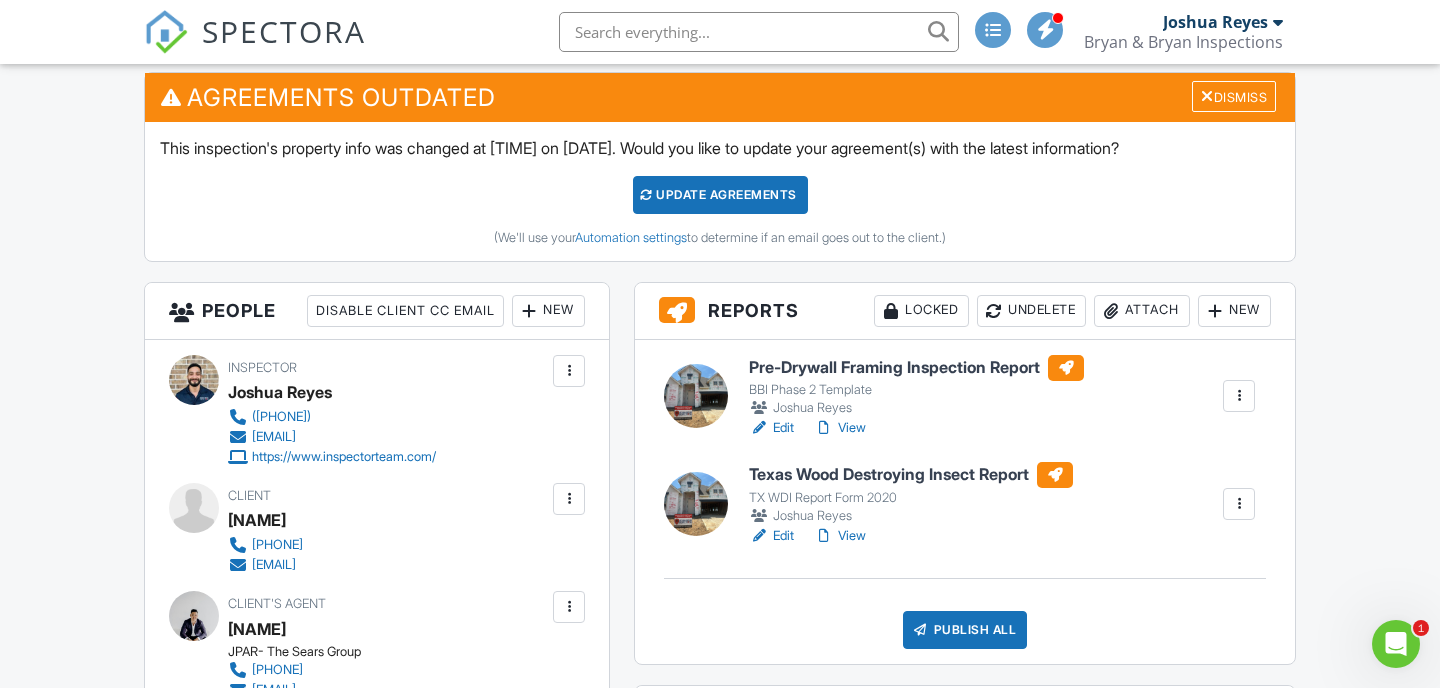 click at bounding box center (1239, 504) 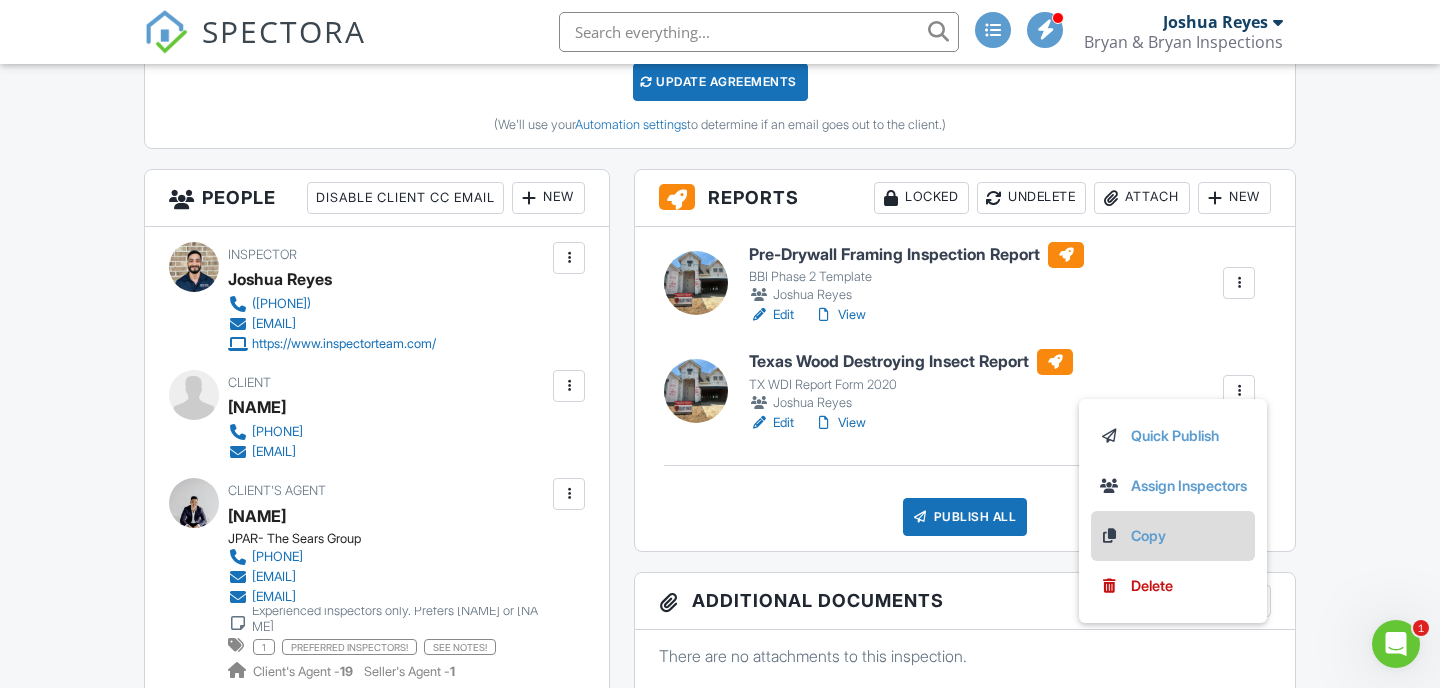 scroll, scrollTop: 911, scrollLeft: 0, axis: vertical 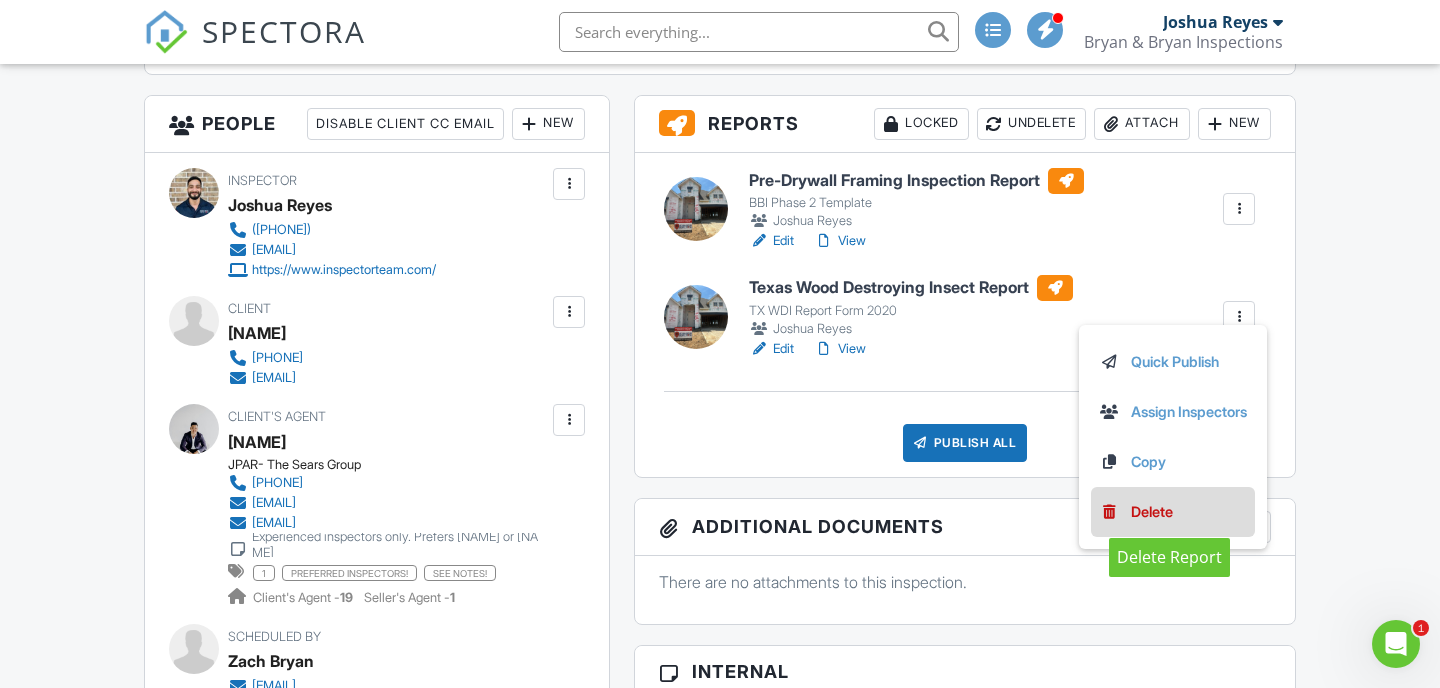 click on "Delete" at bounding box center (1152, 512) 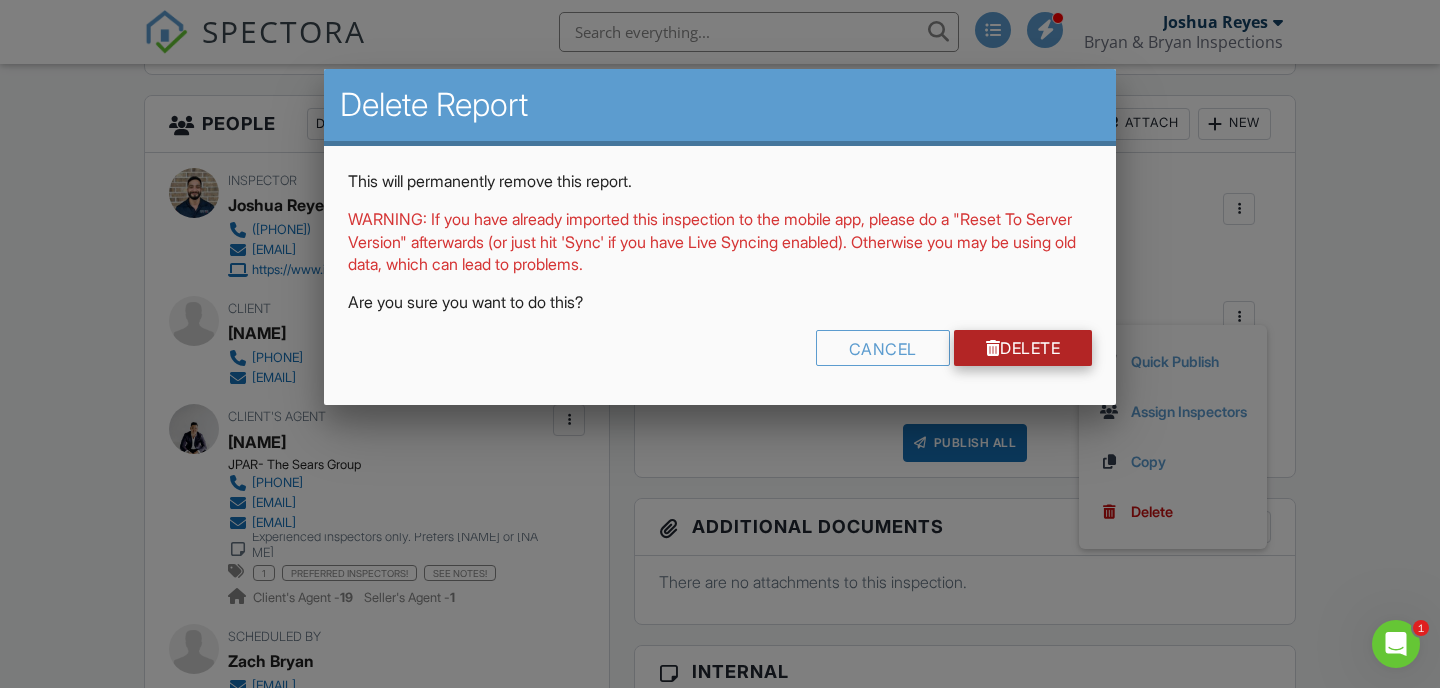 click on "Delete" at bounding box center (1023, 348) 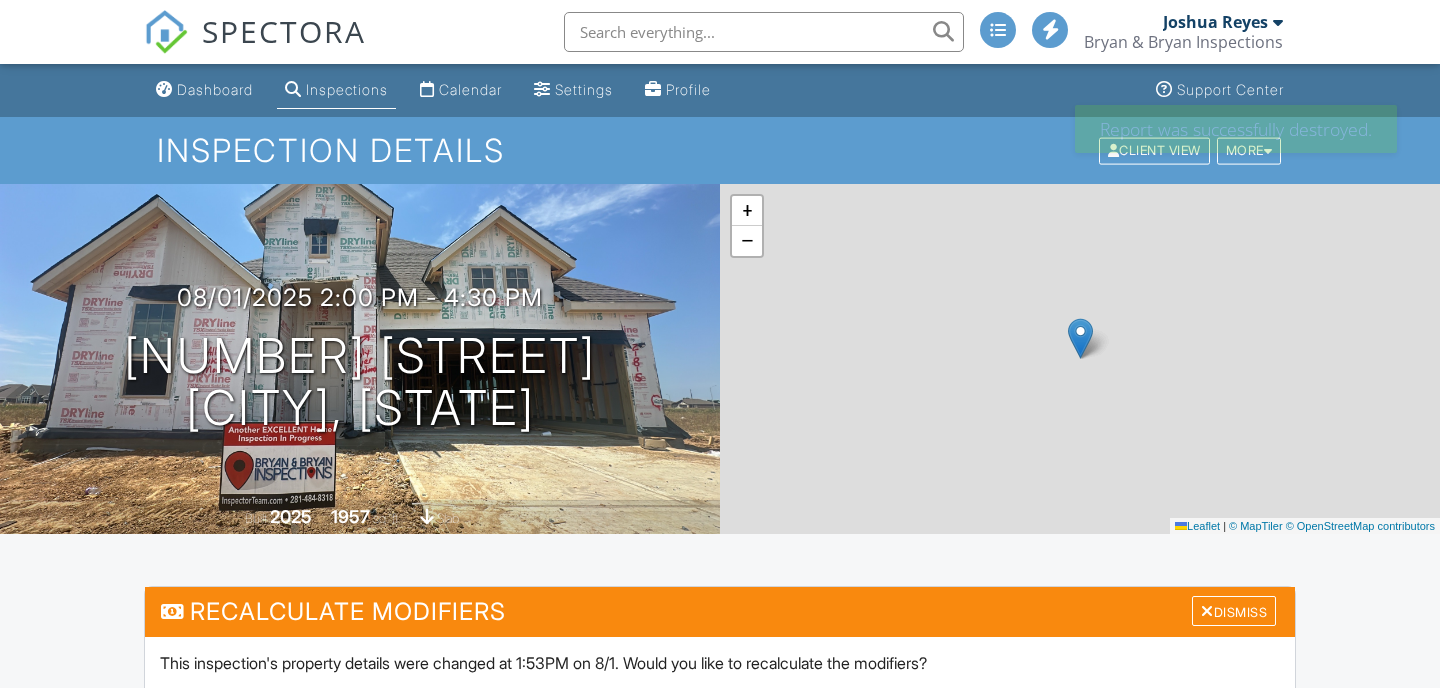 scroll, scrollTop: 0, scrollLeft: 0, axis: both 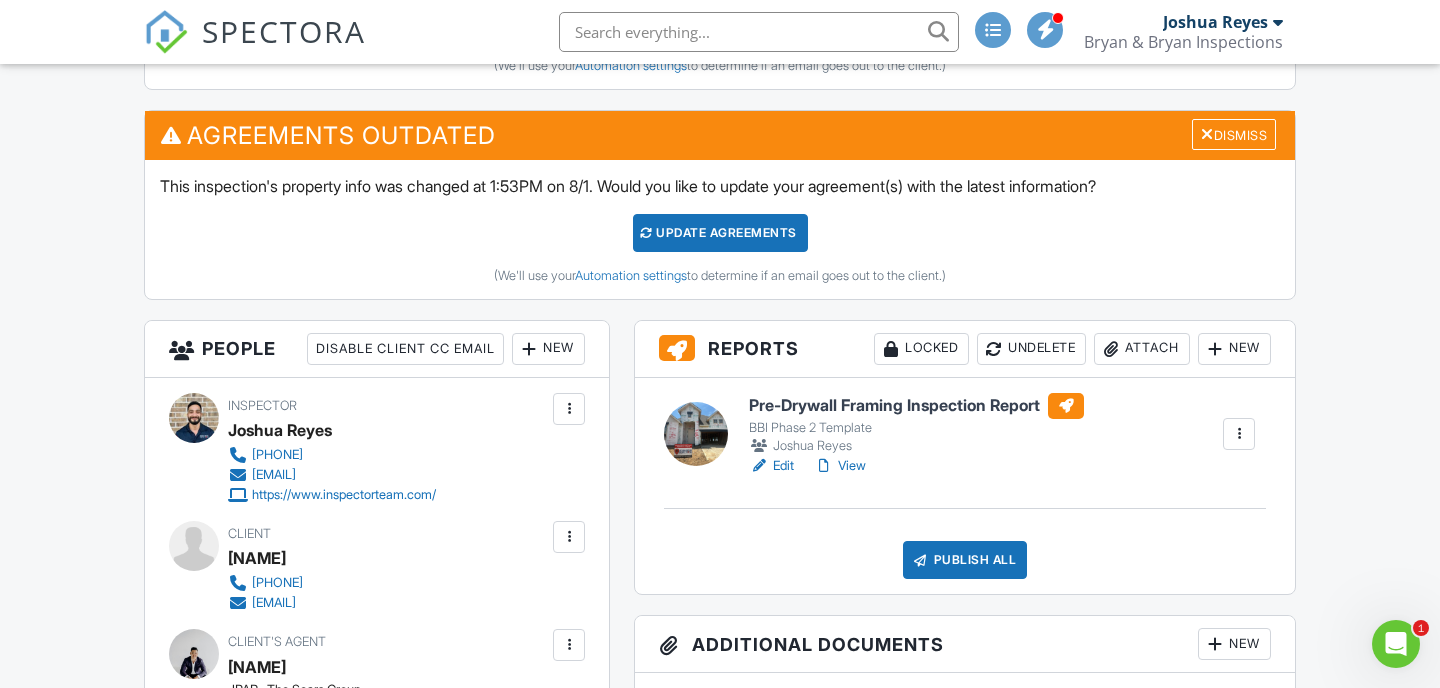 click on "Edit" at bounding box center (771, 466) 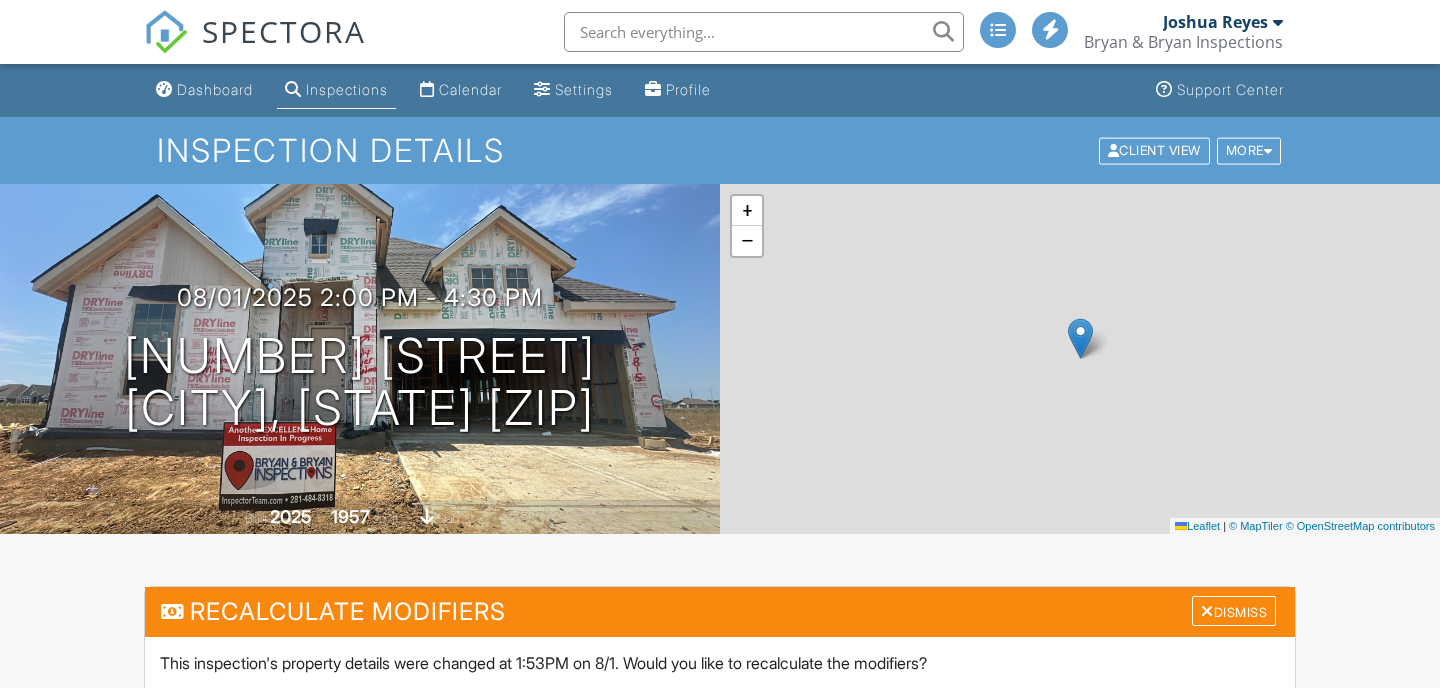 scroll, scrollTop: 0, scrollLeft: 0, axis: both 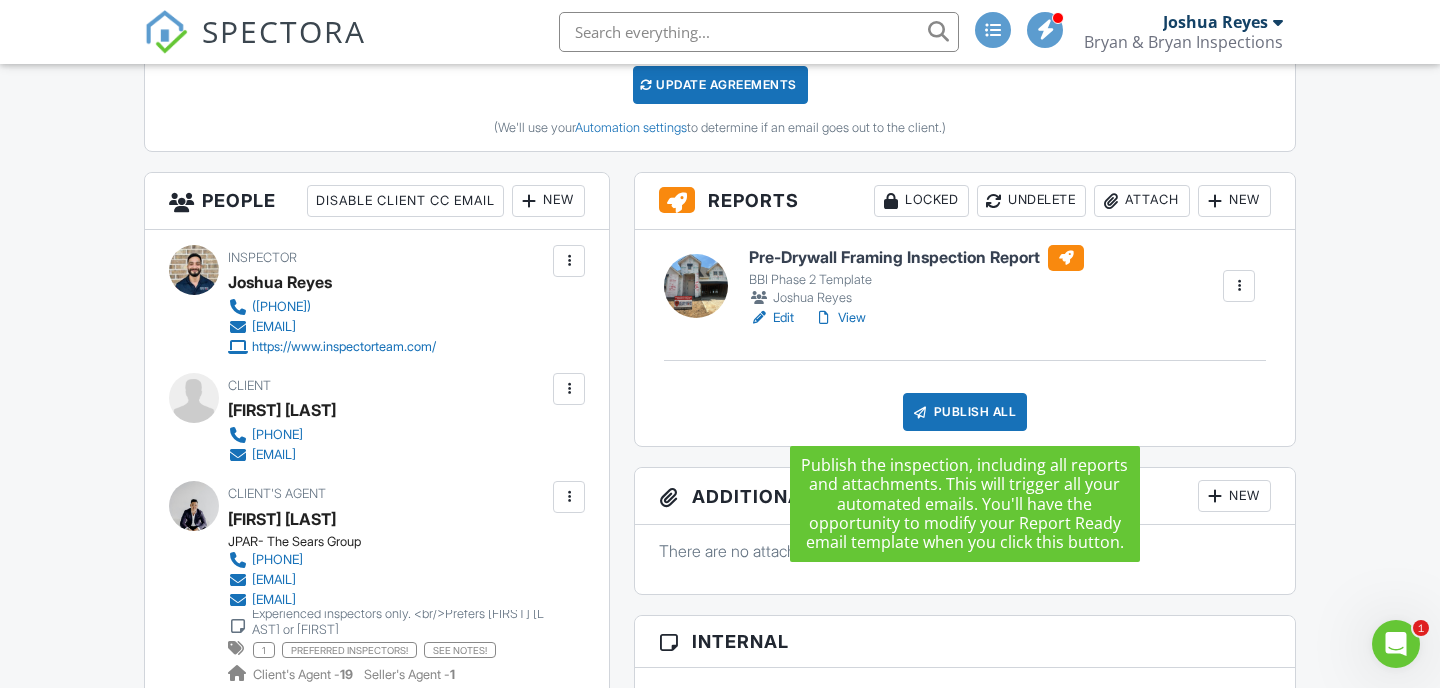 click on "Publish All" at bounding box center [965, 412] 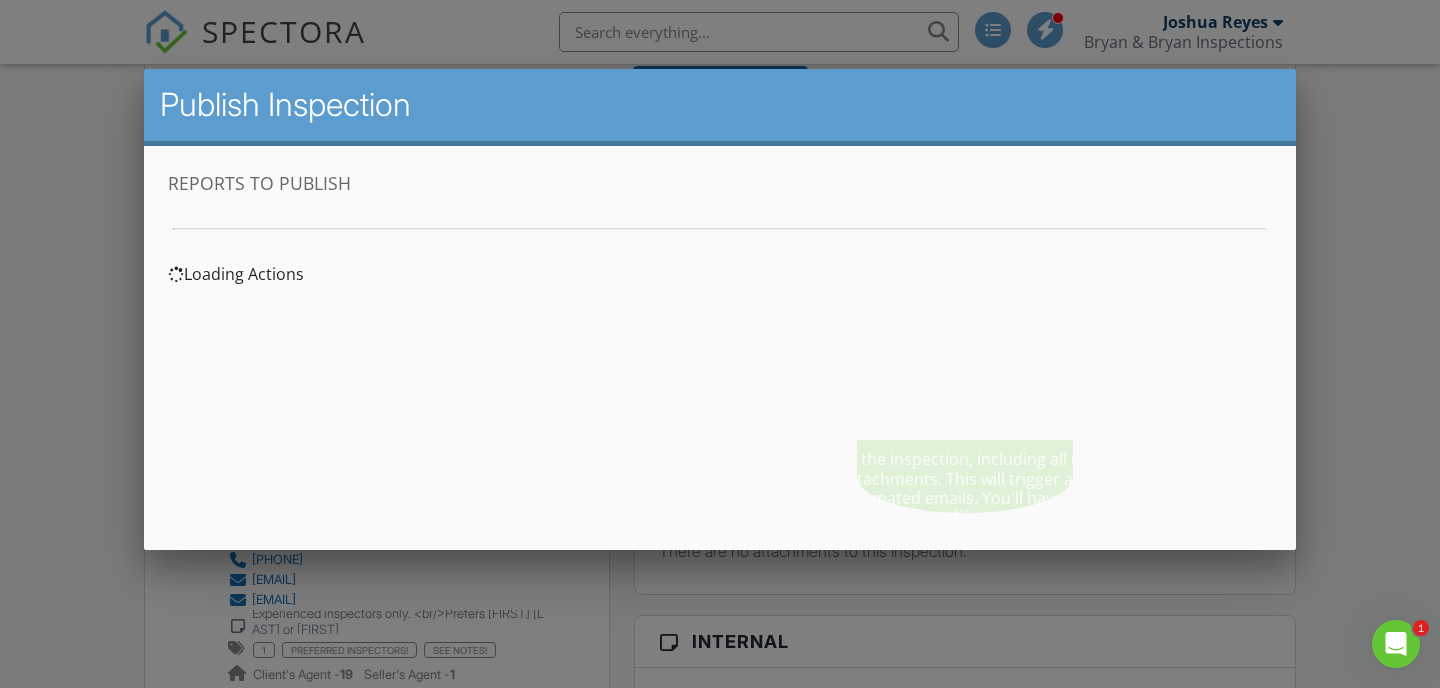 scroll, scrollTop: 0, scrollLeft: 0, axis: both 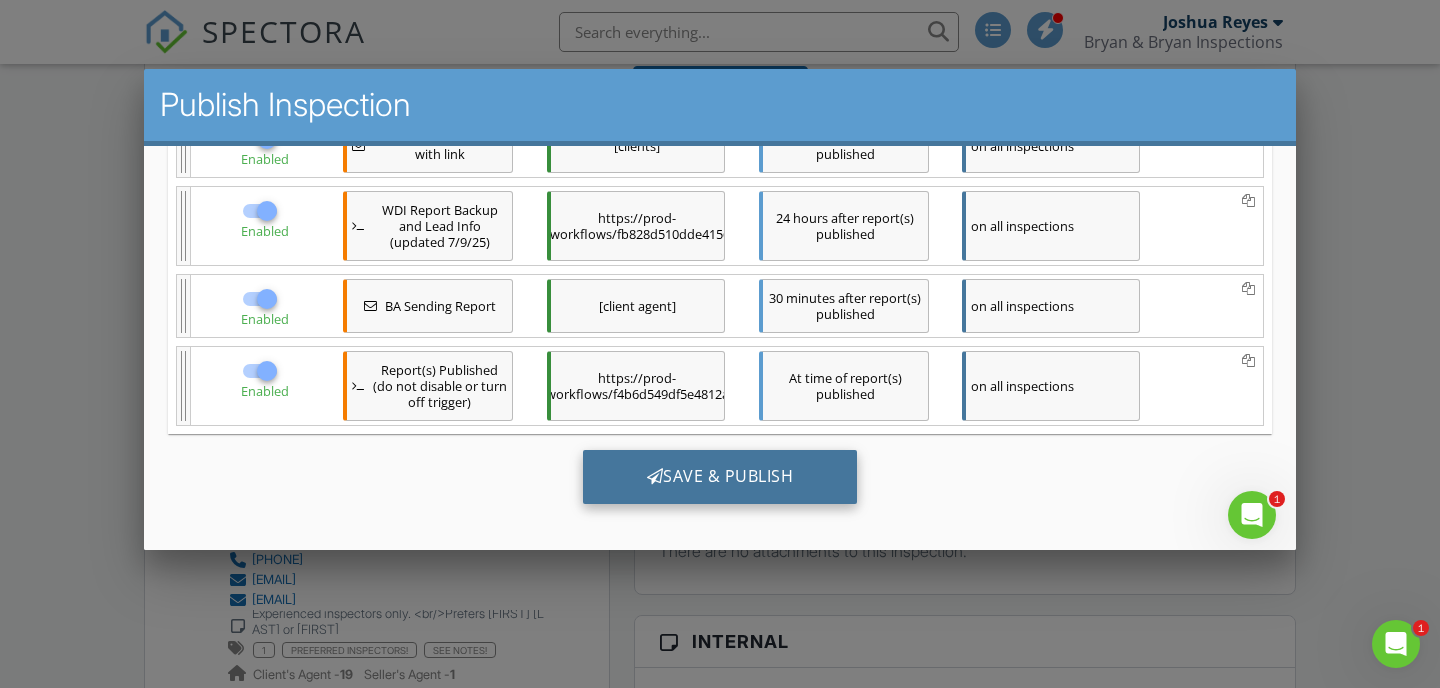 click on "Save & Publish" at bounding box center [720, 476] 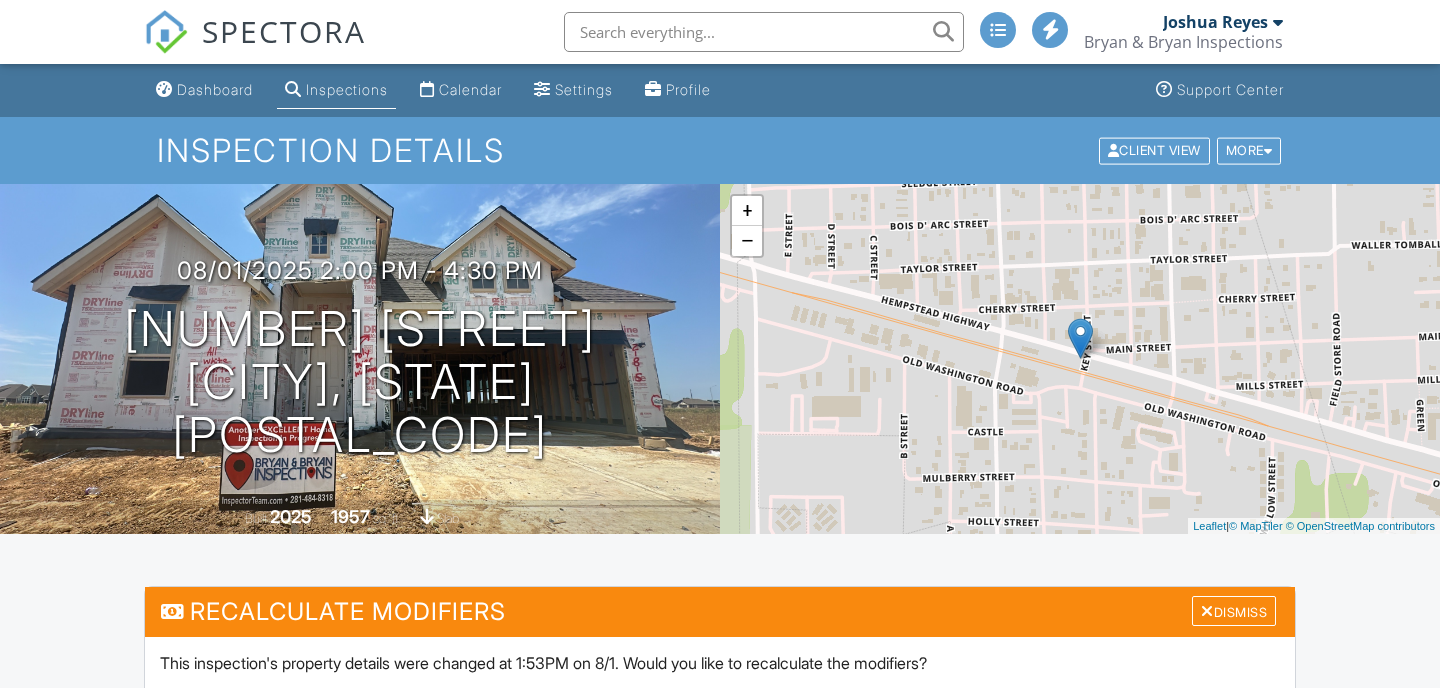 scroll, scrollTop: 0, scrollLeft: 0, axis: both 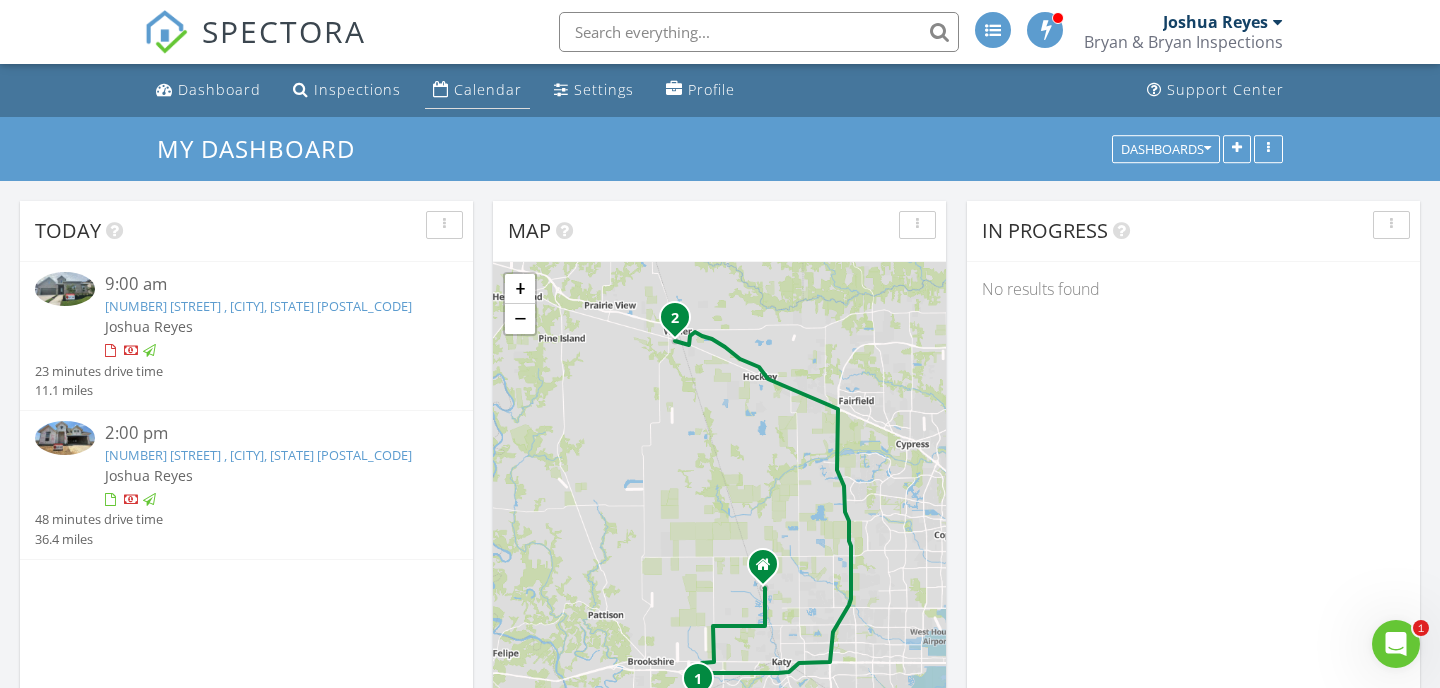 click on "Calendar" at bounding box center (488, 89) 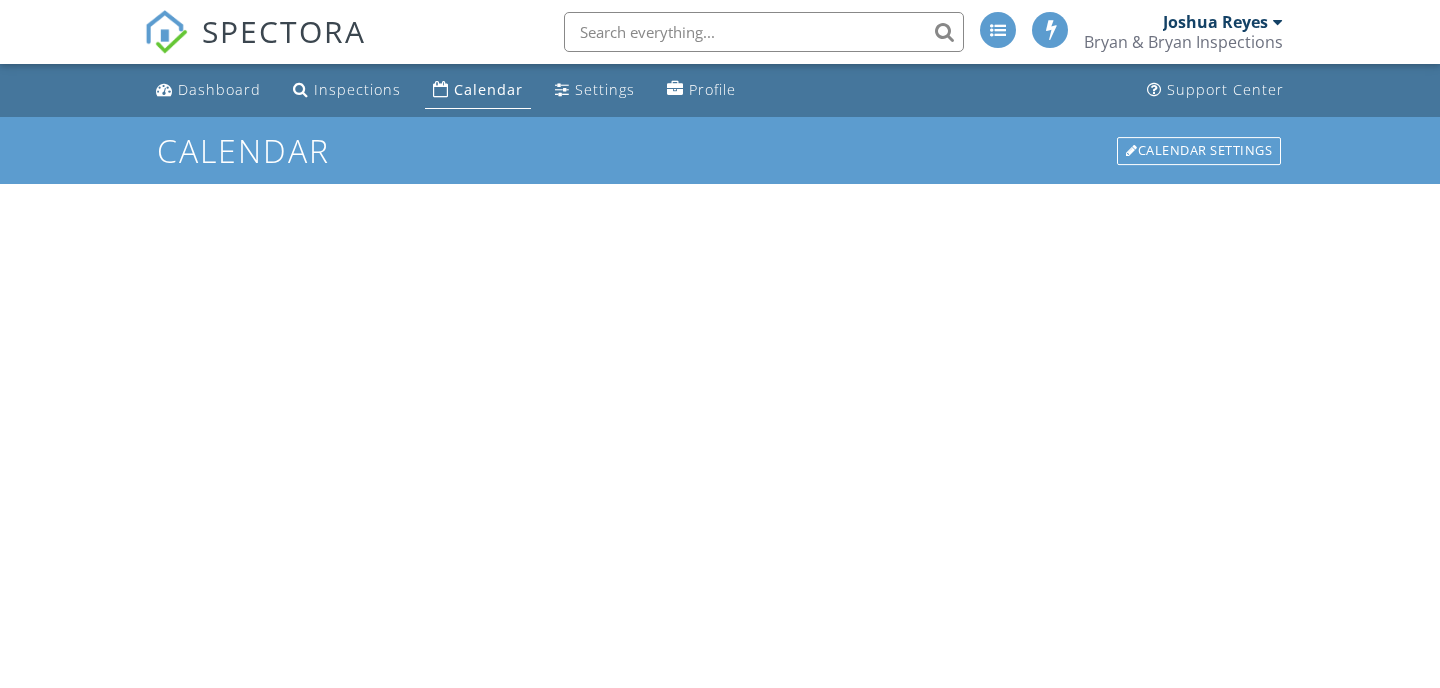 scroll, scrollTop: 0, scrollLeft: 0, axis: both 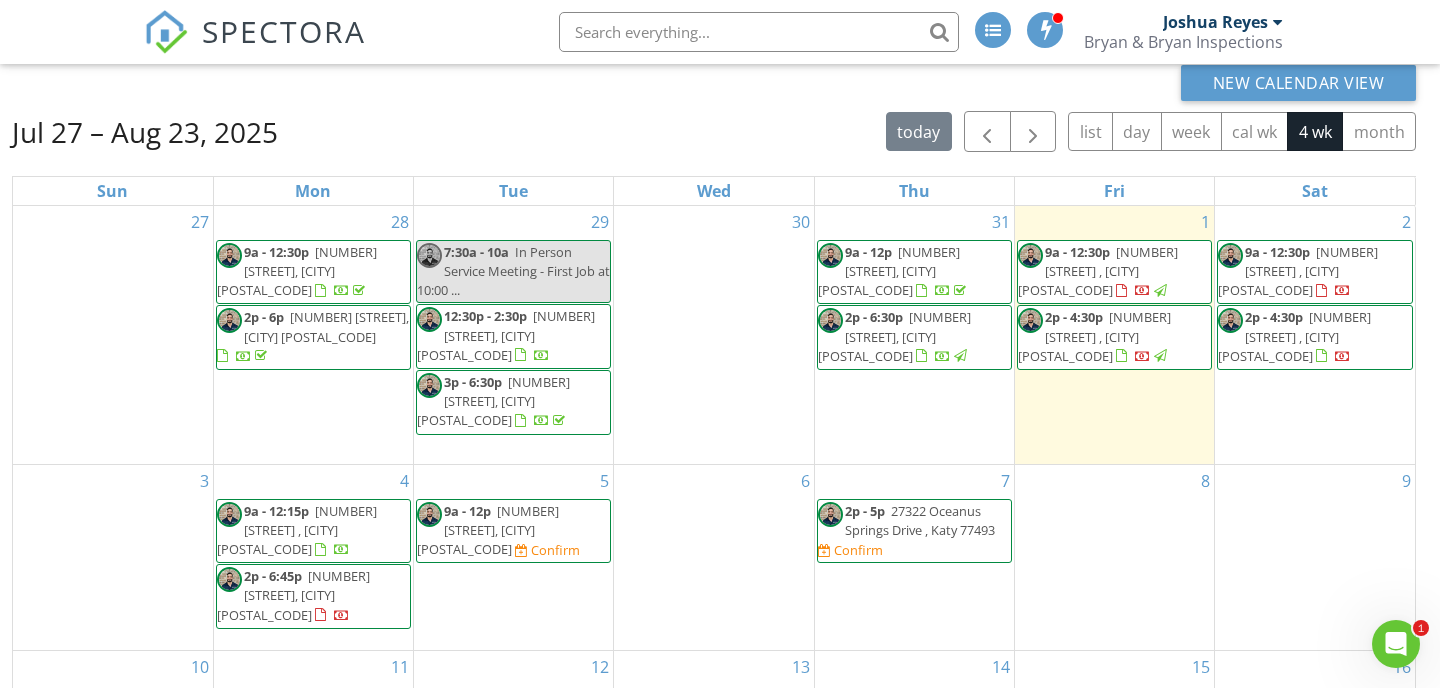click on "[NUMBER] [STREET], [CITY] [POSTAL_CODE]" at bounding box center [488, 530] 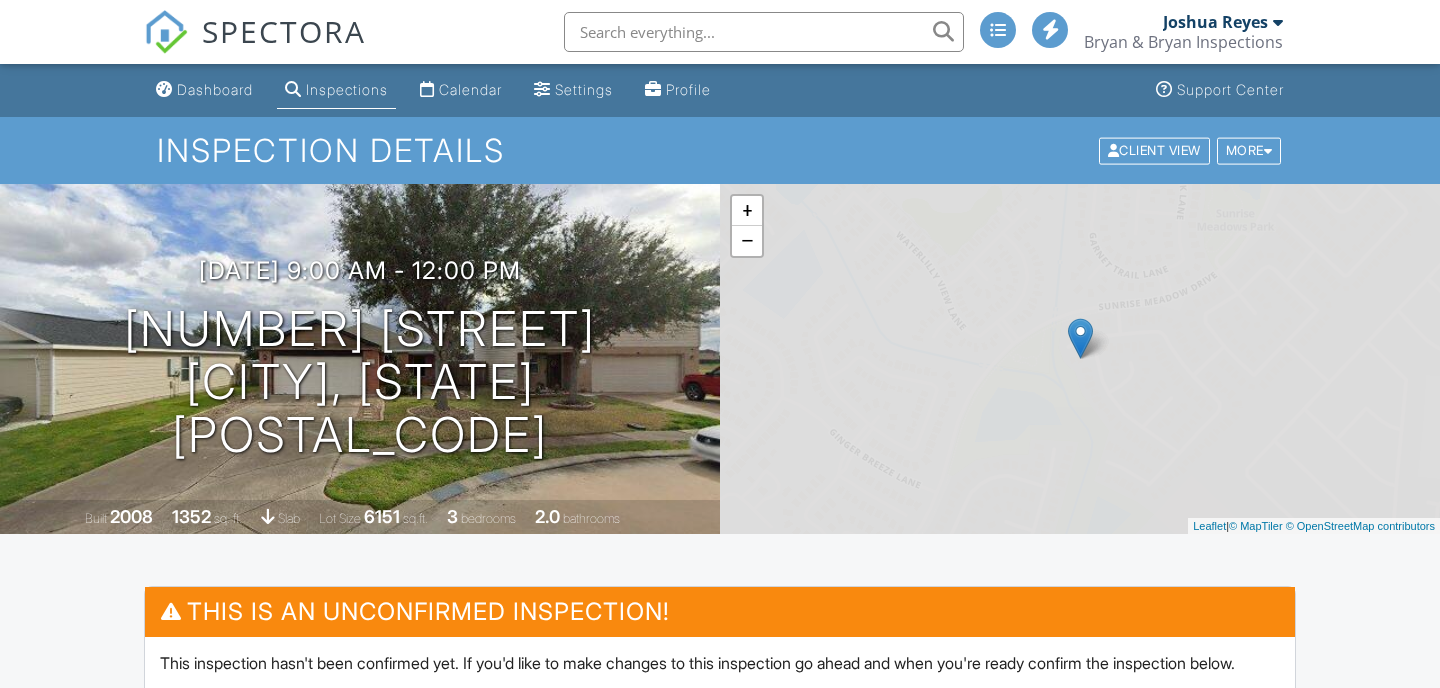 scroll, scrollTop: 0, scrollLeft: 0, axis: both 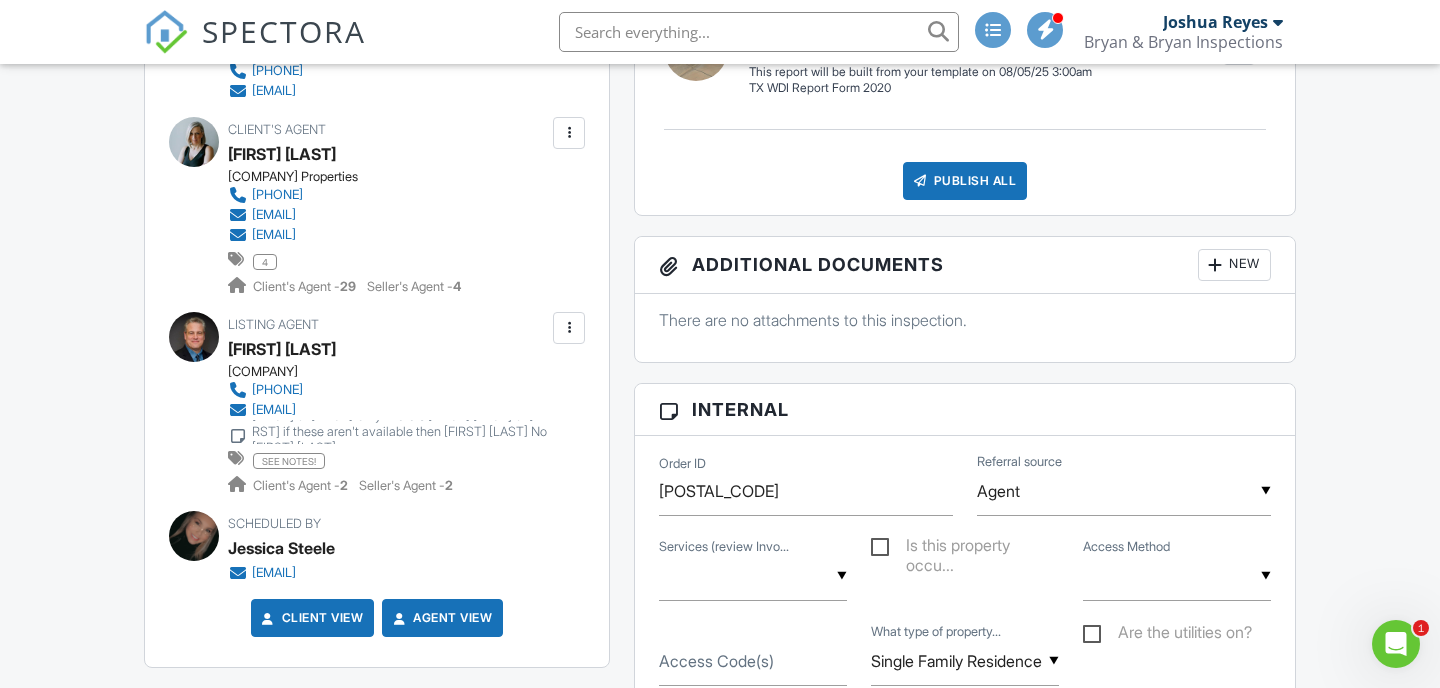 click on "James or Chance Only
Prefers James Dolnier or Chance if these aren't available then Daniel Clark
No Diego Castrillon" at bounding box center (400, 432) 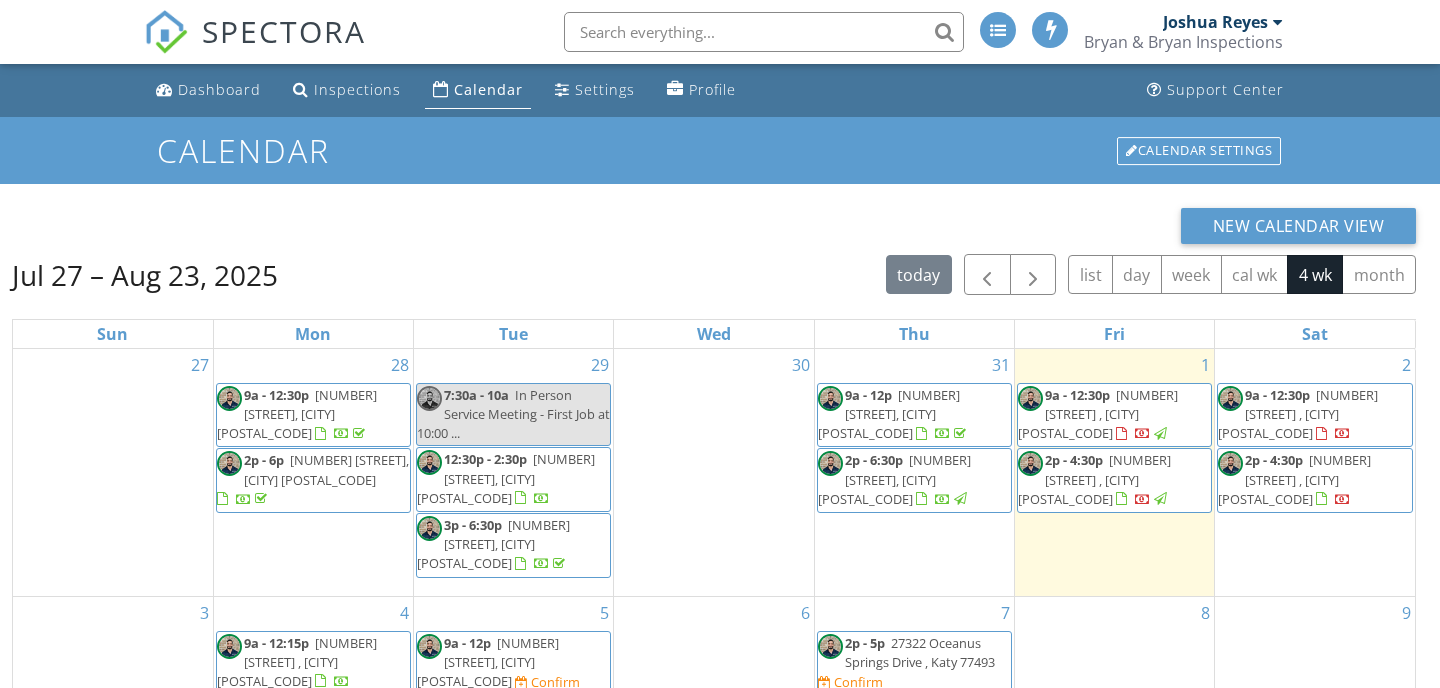 scroll, scrollTop: 143, scrollLeft: 0, axis: vertical 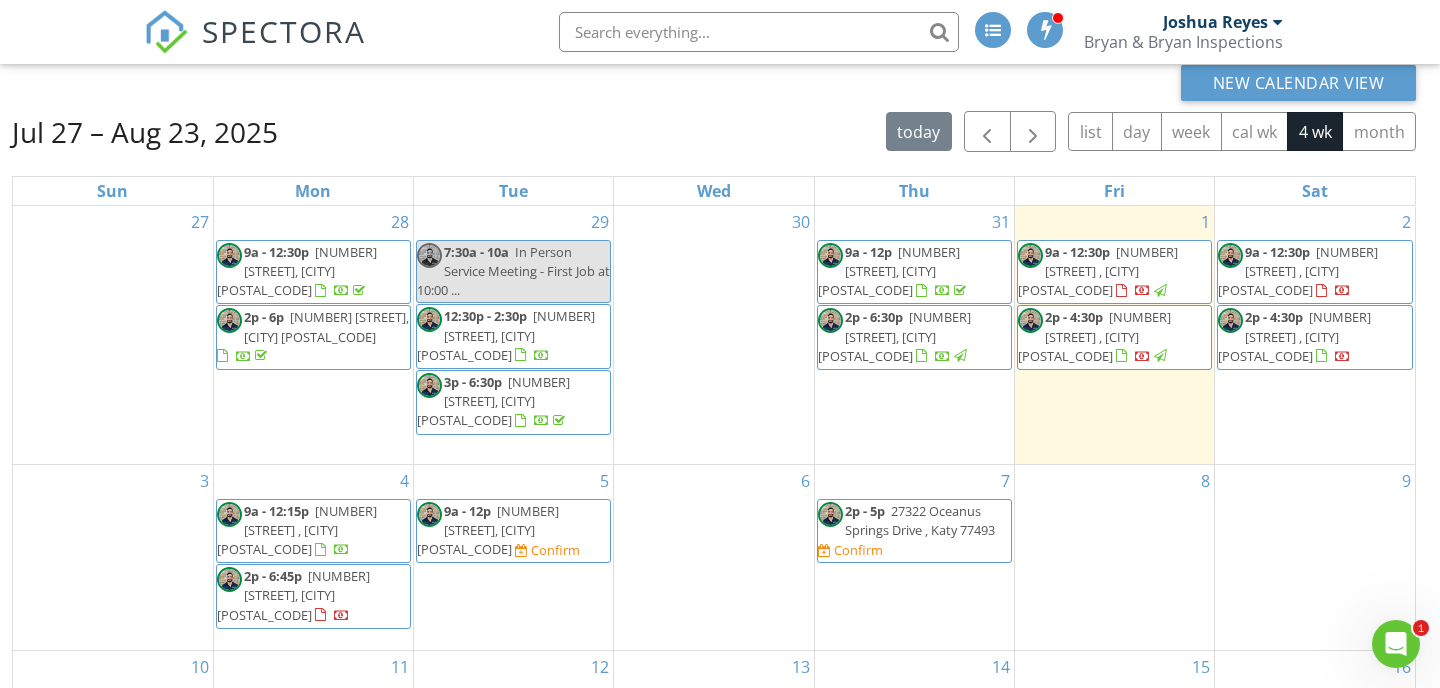 click on "9a - 12:15p
3713 Somerset York Ln , Houston 77055" at bounding box center (313, 531) 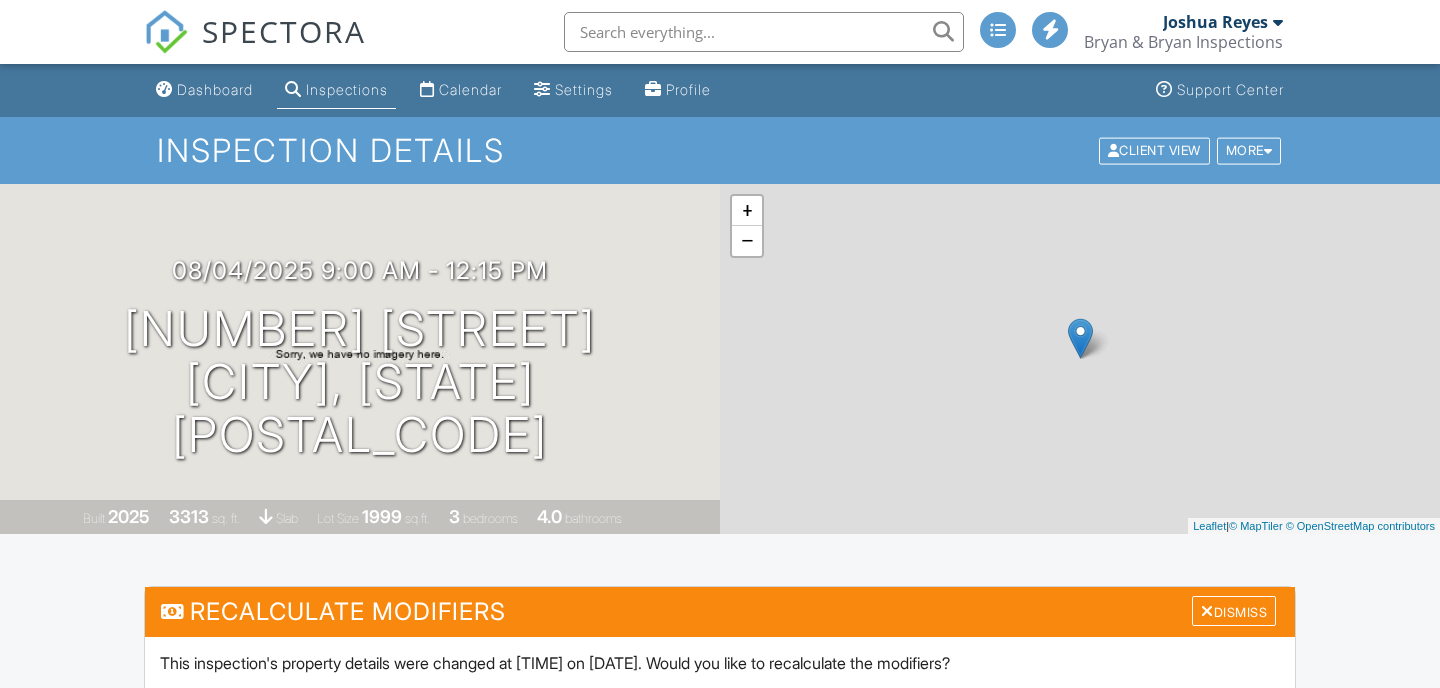 scroll, scrollTop: 0, scrollLeft: 0, axis: both 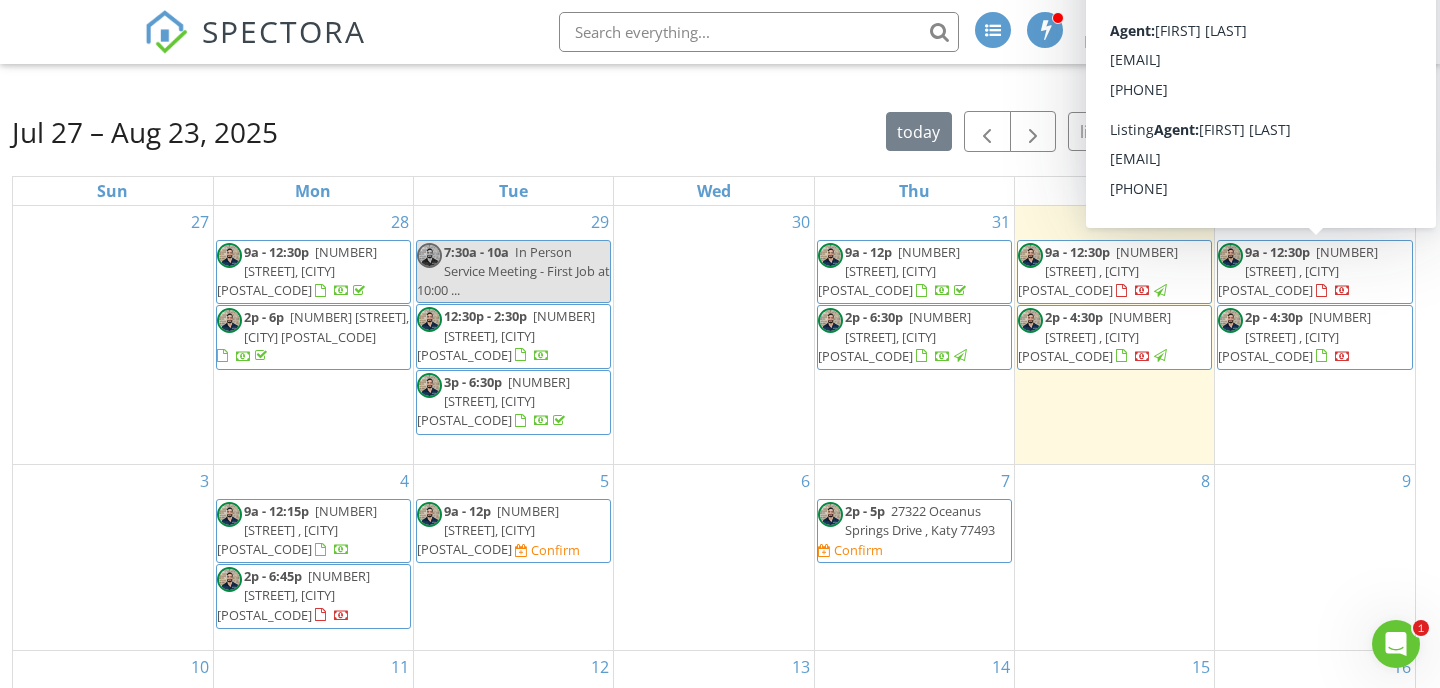 click on "[NUMBER] [STREET] , [CITY] [POSTAL_CODE]" at bounding box center (1298, 271) 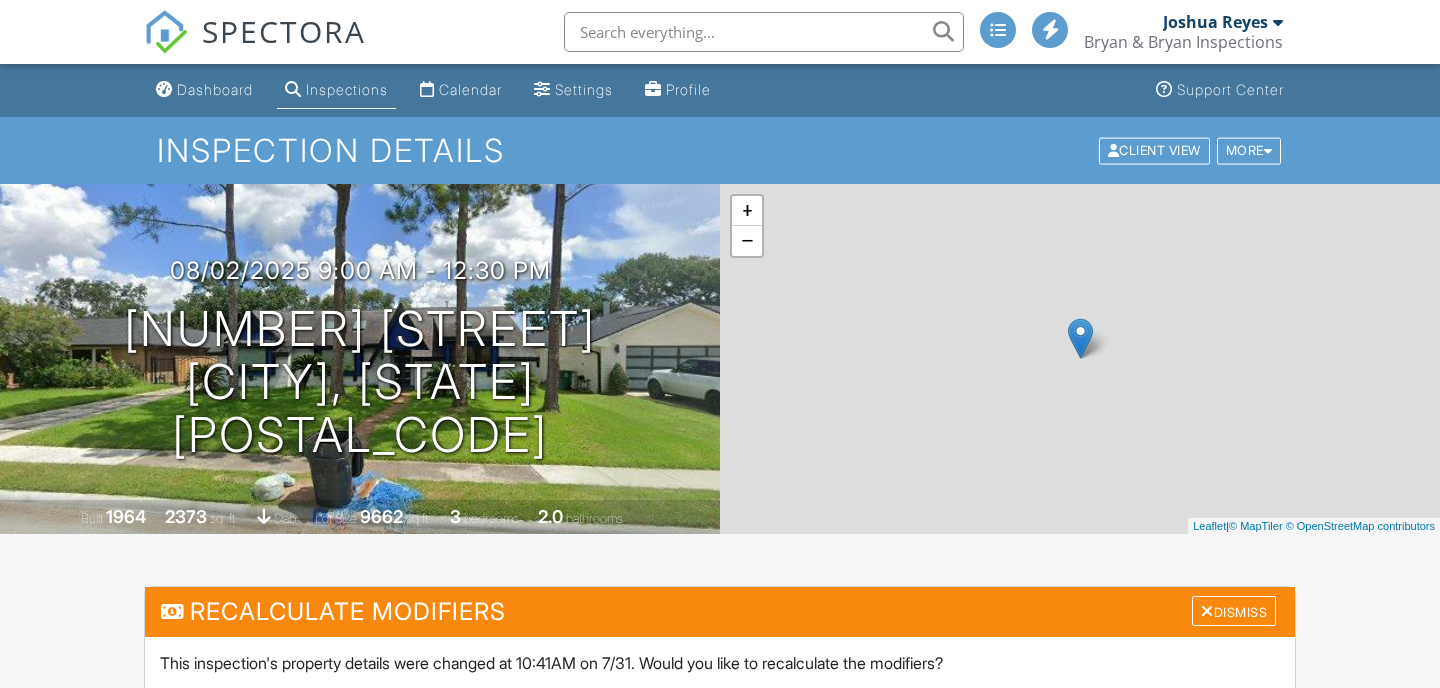 scroll, scrollTop: 0, scrollLeft: 0, axis: both 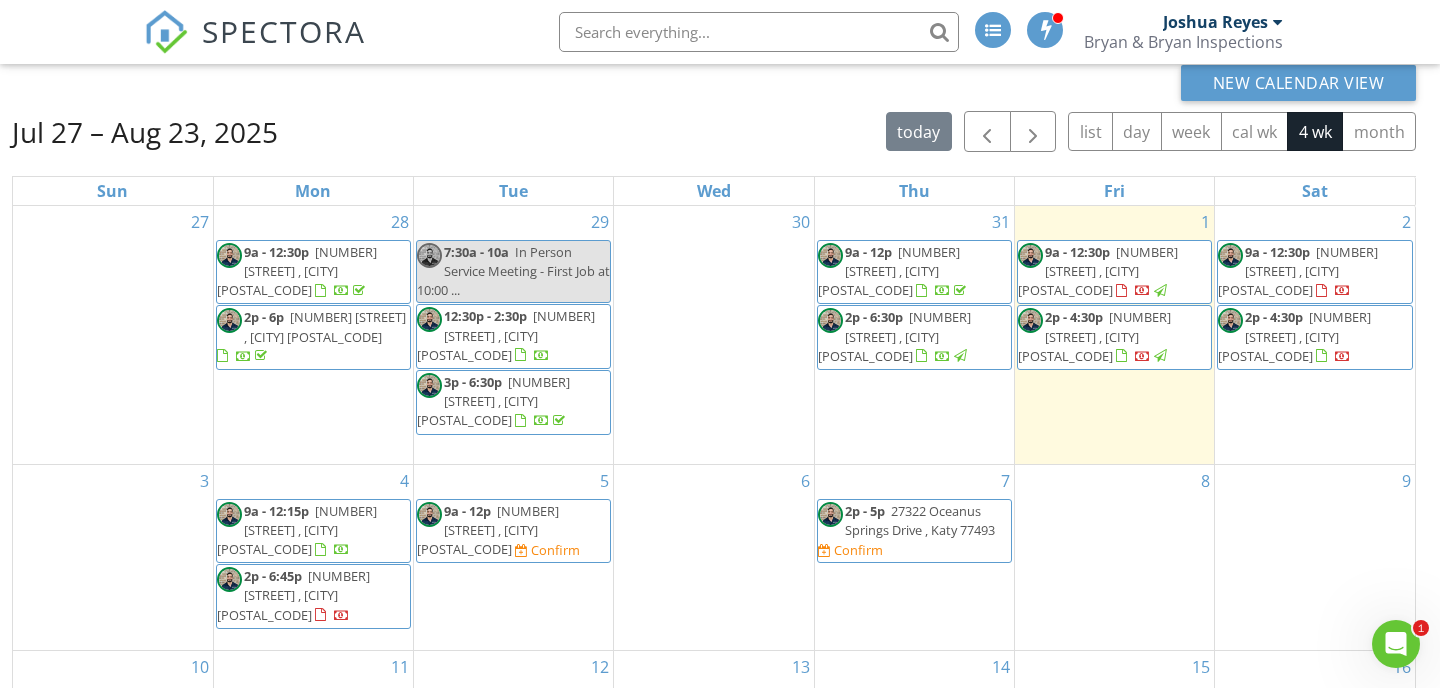 click on "1113 Wheatley Springs Ln , Houston 77091" at bounding box center (1294, 336) 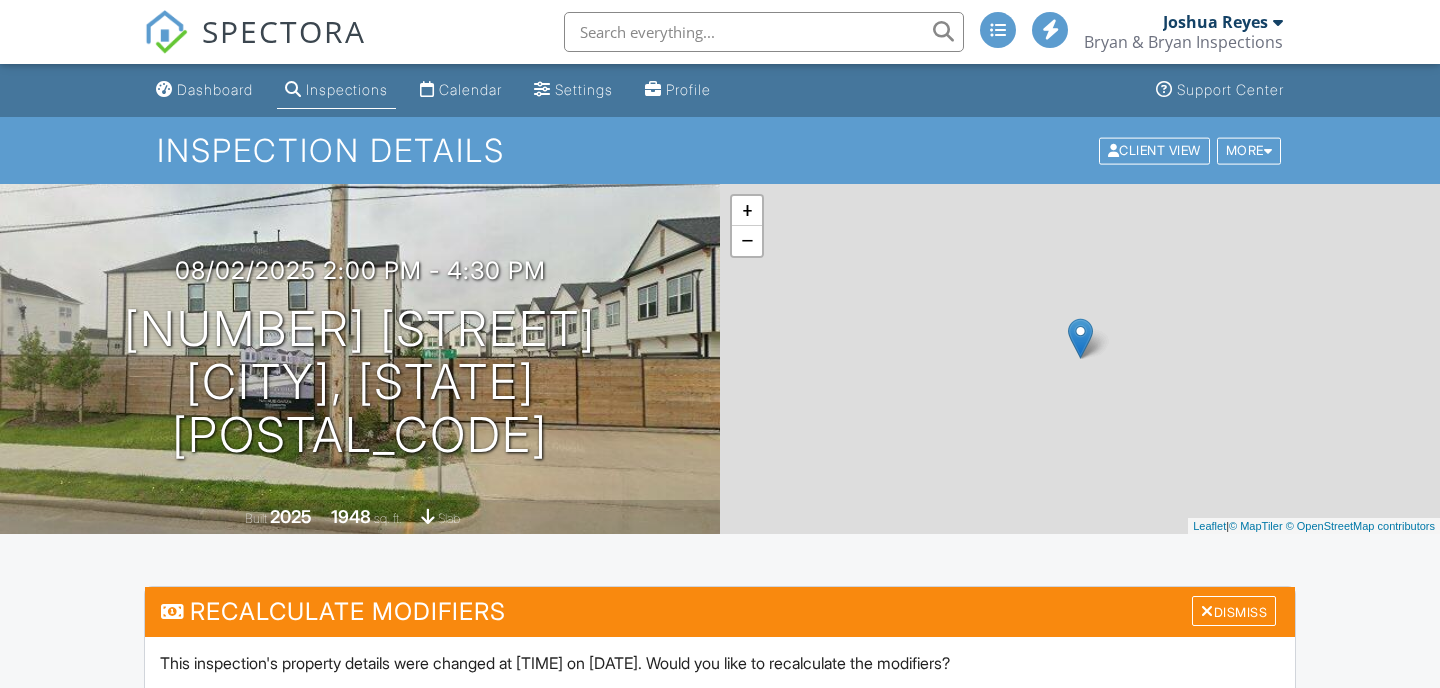 scroll, scrollTop: 0, scrollLeft: 0, axis: both 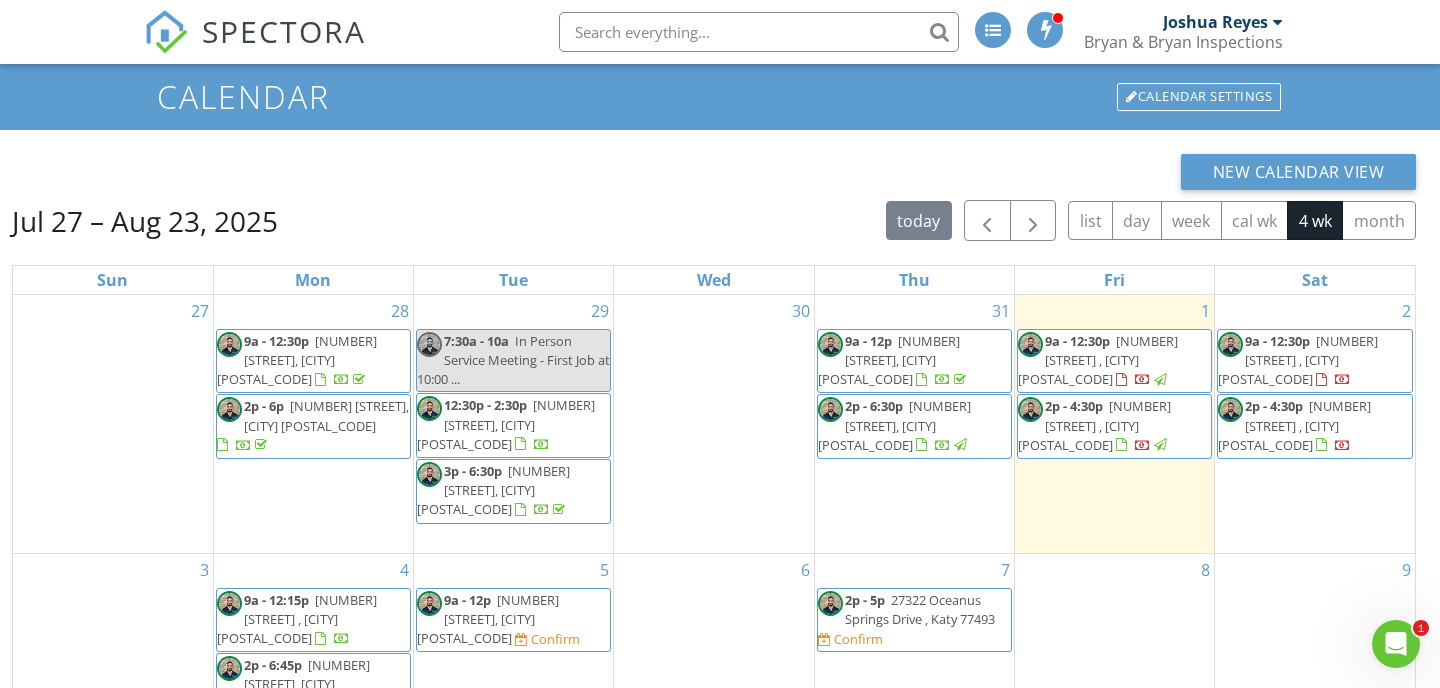 click on "9a - 12:30p" at bounding box center (1277, 341) 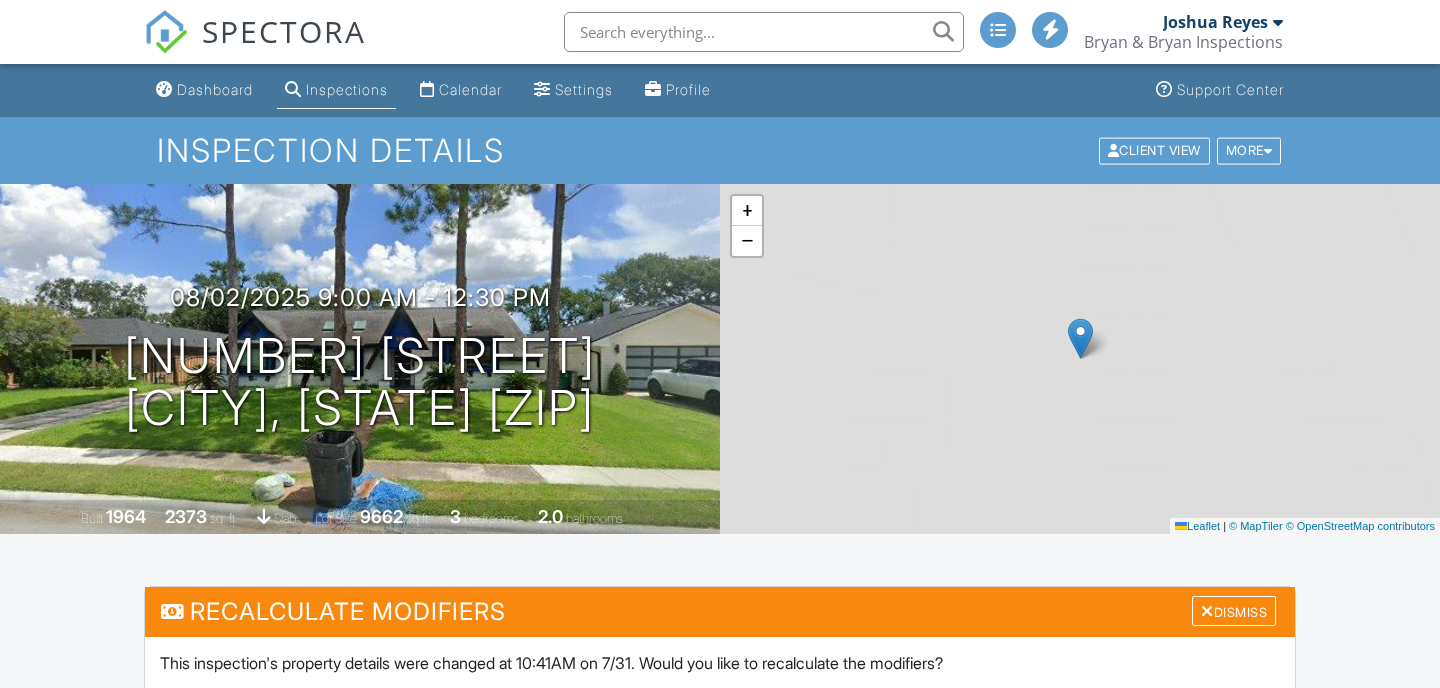 scroll, scrollTop: 0, scrollLeft: 0, axis: both 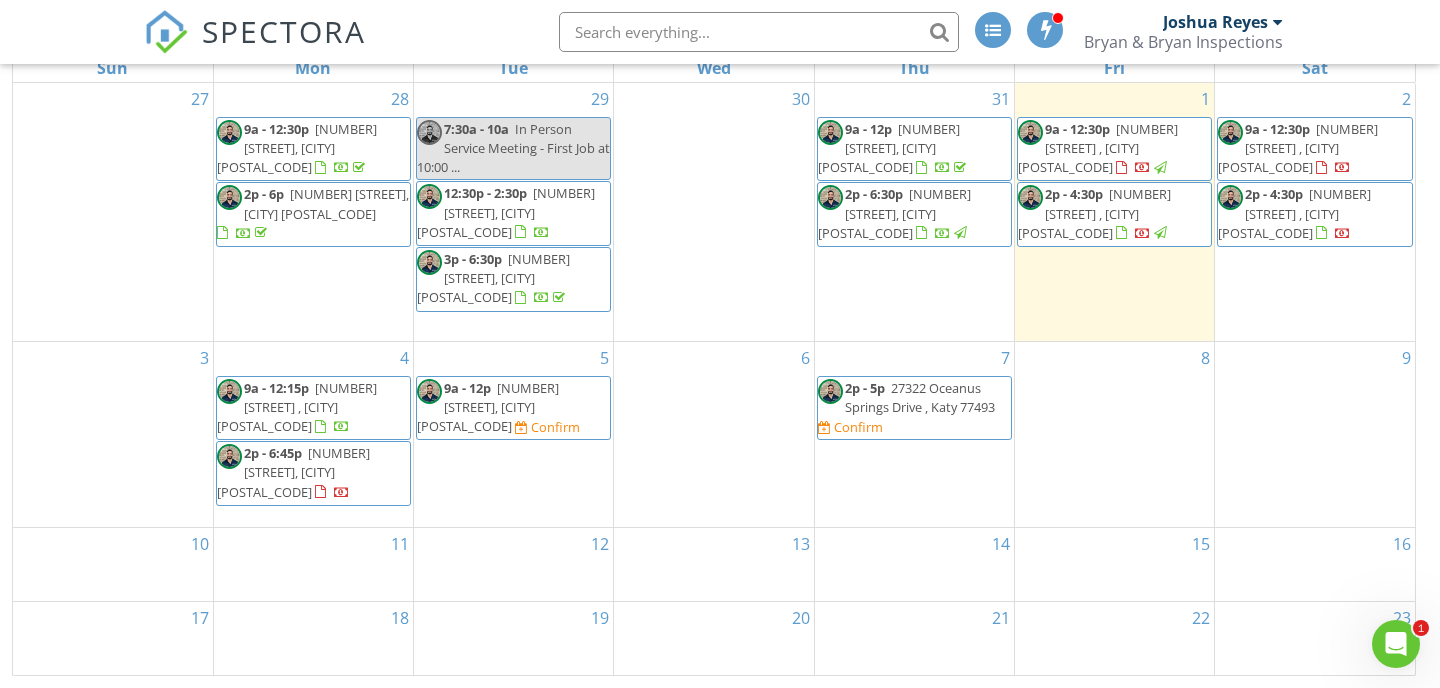 click on "1647 Bissonnet St, Houston 77005" at bounding box center (293, 472) 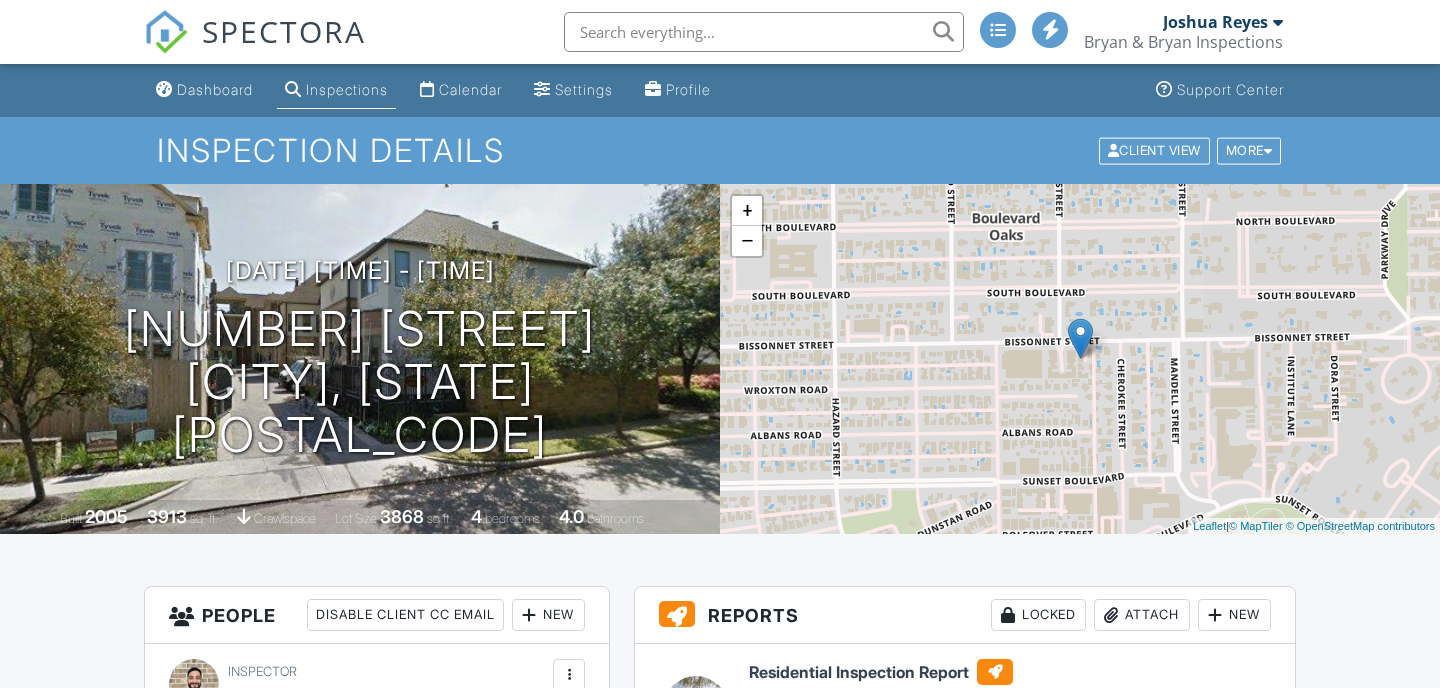 scroll, scrollTop: 78, scrollLeft: 0, axis: vertical 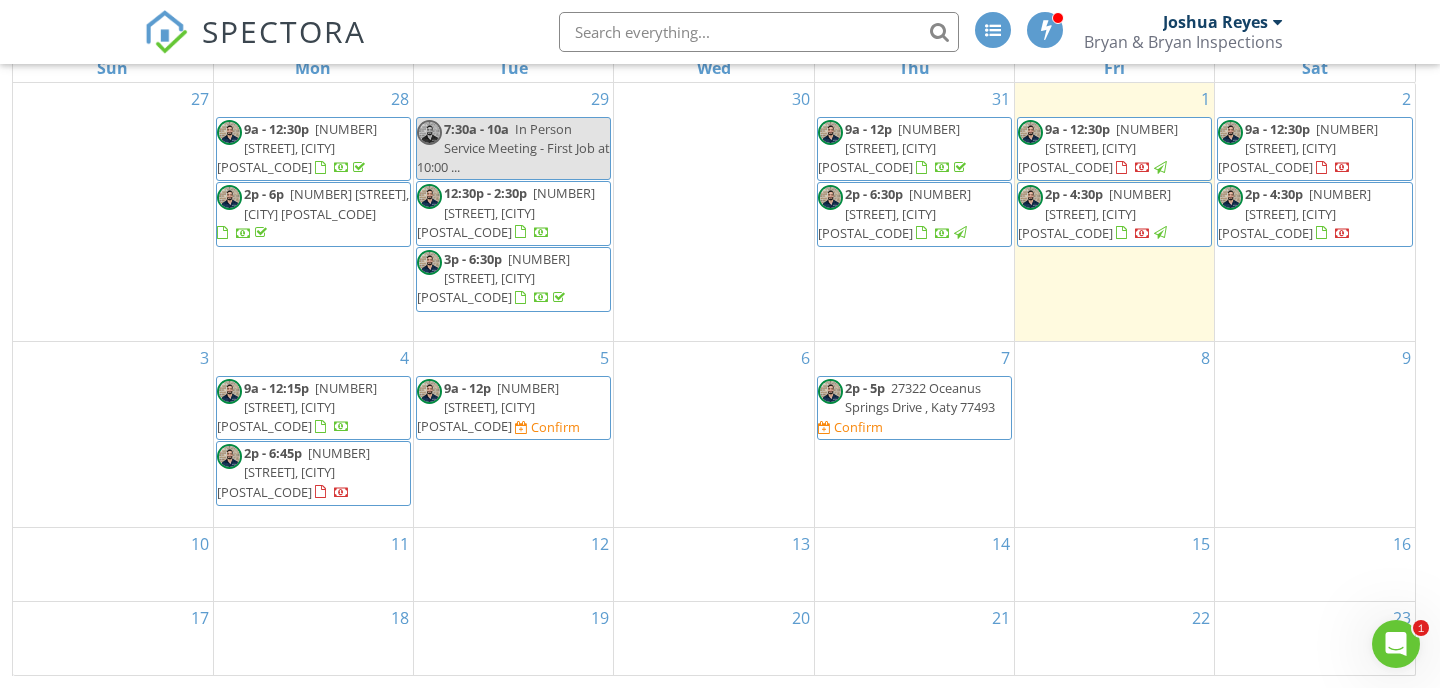 click on "27322 Oceanus Springs Drive , Katy 77493" at bounding box center (920, 397) 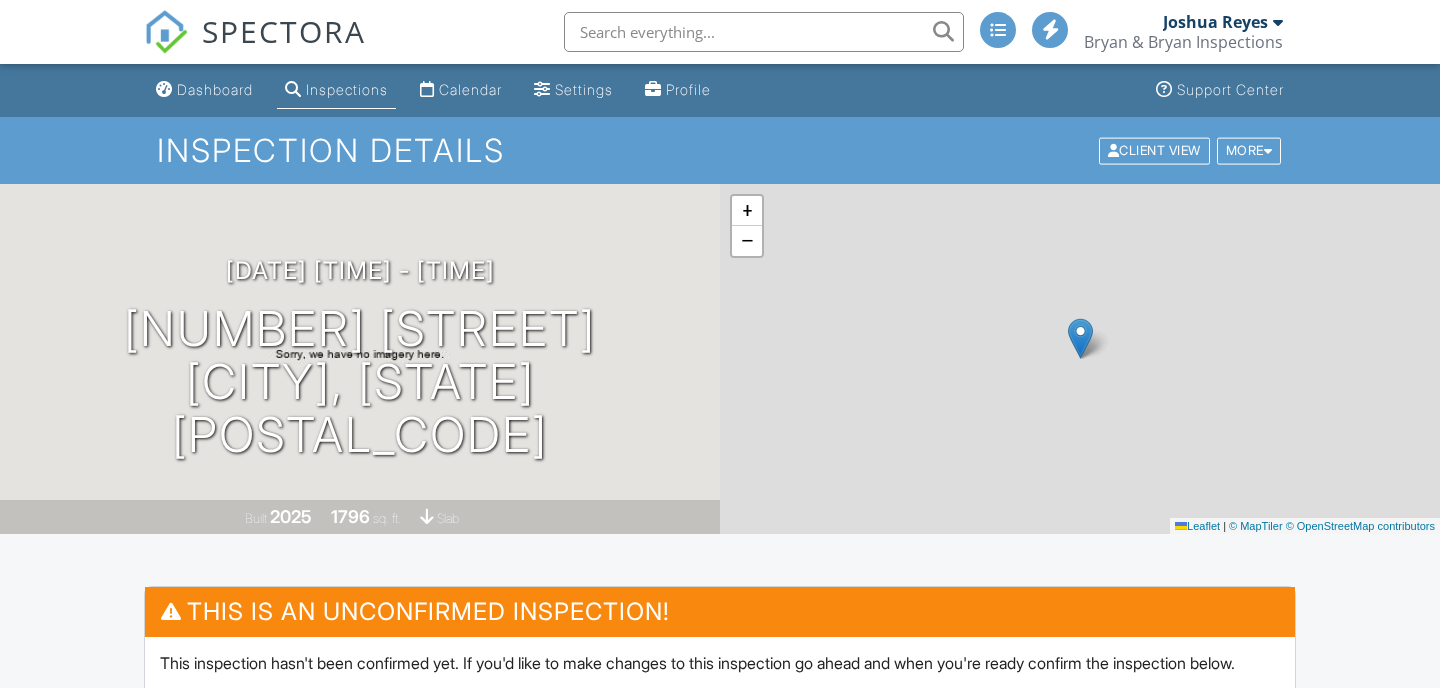 scroll, scrollTop: 0, scrollLeft: 0, axis: both 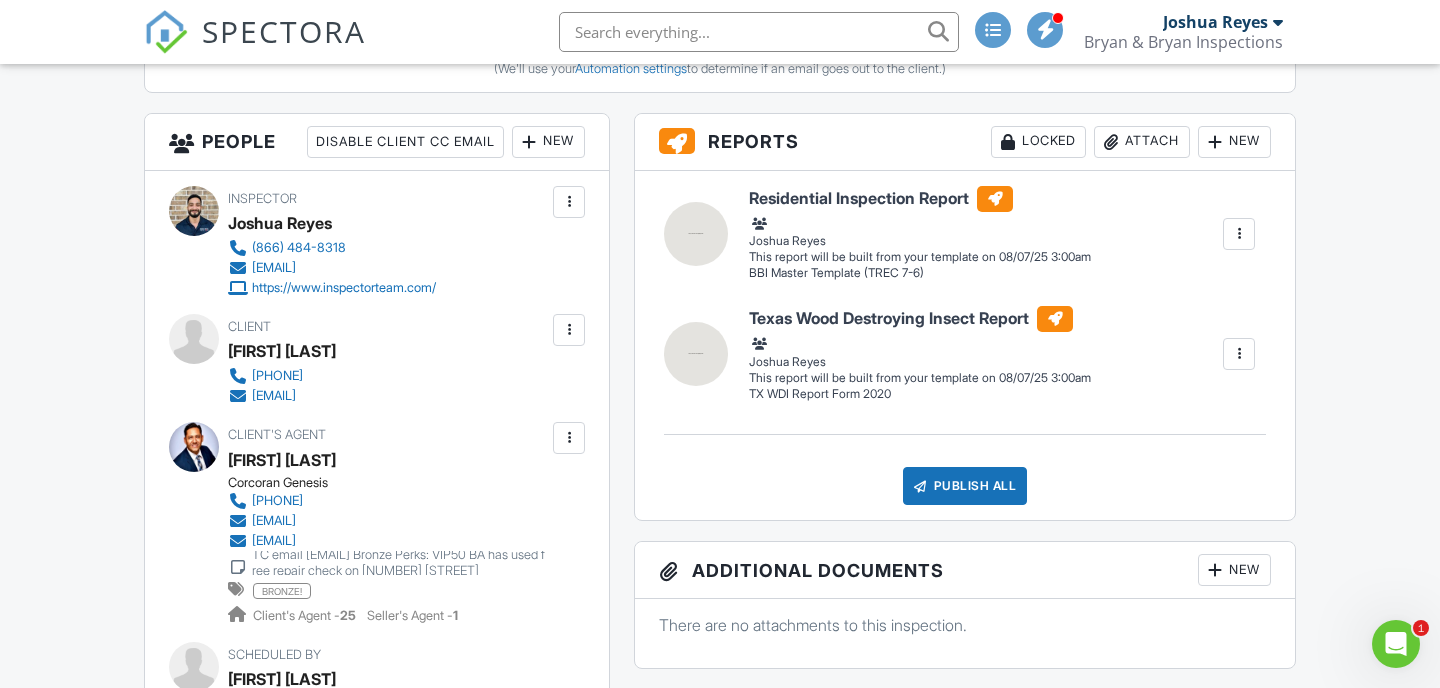 click at bounding box center (238, 567) 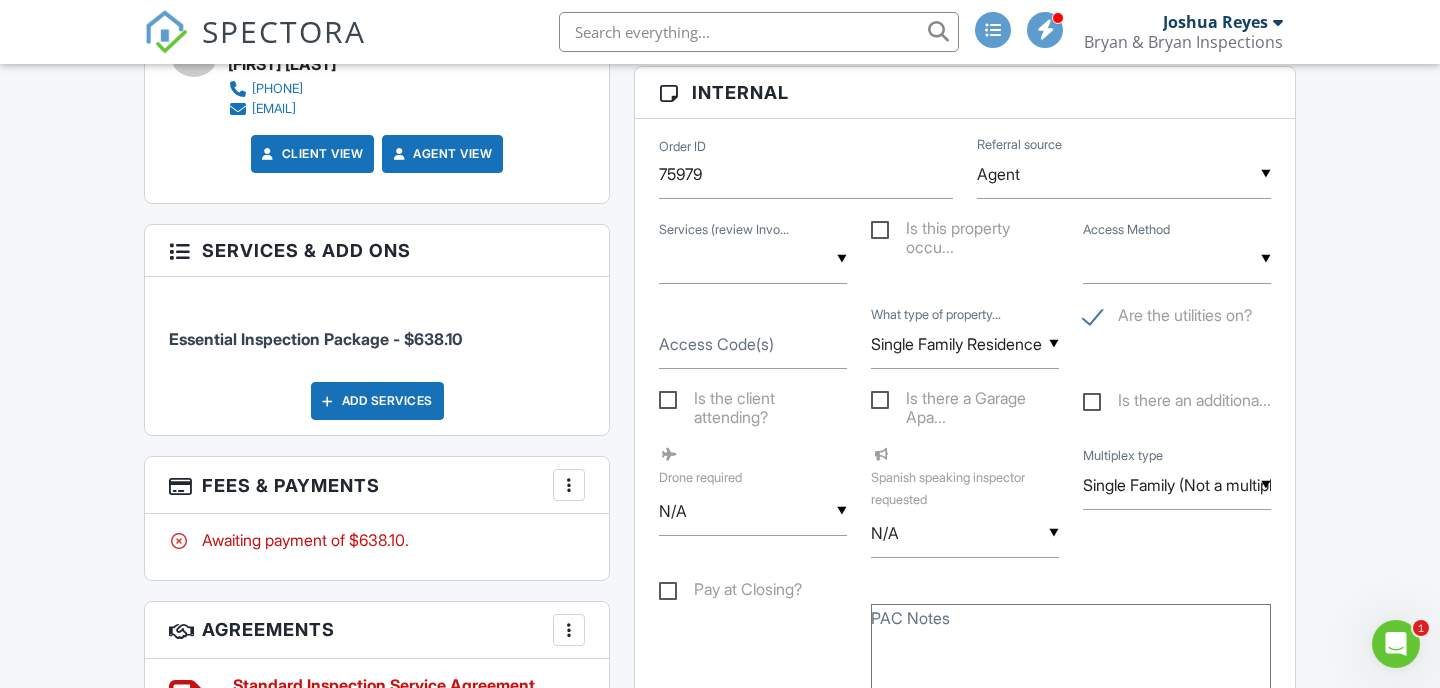scroll, scrollTop: 1539, scrollLeft: 0, axis: vertical 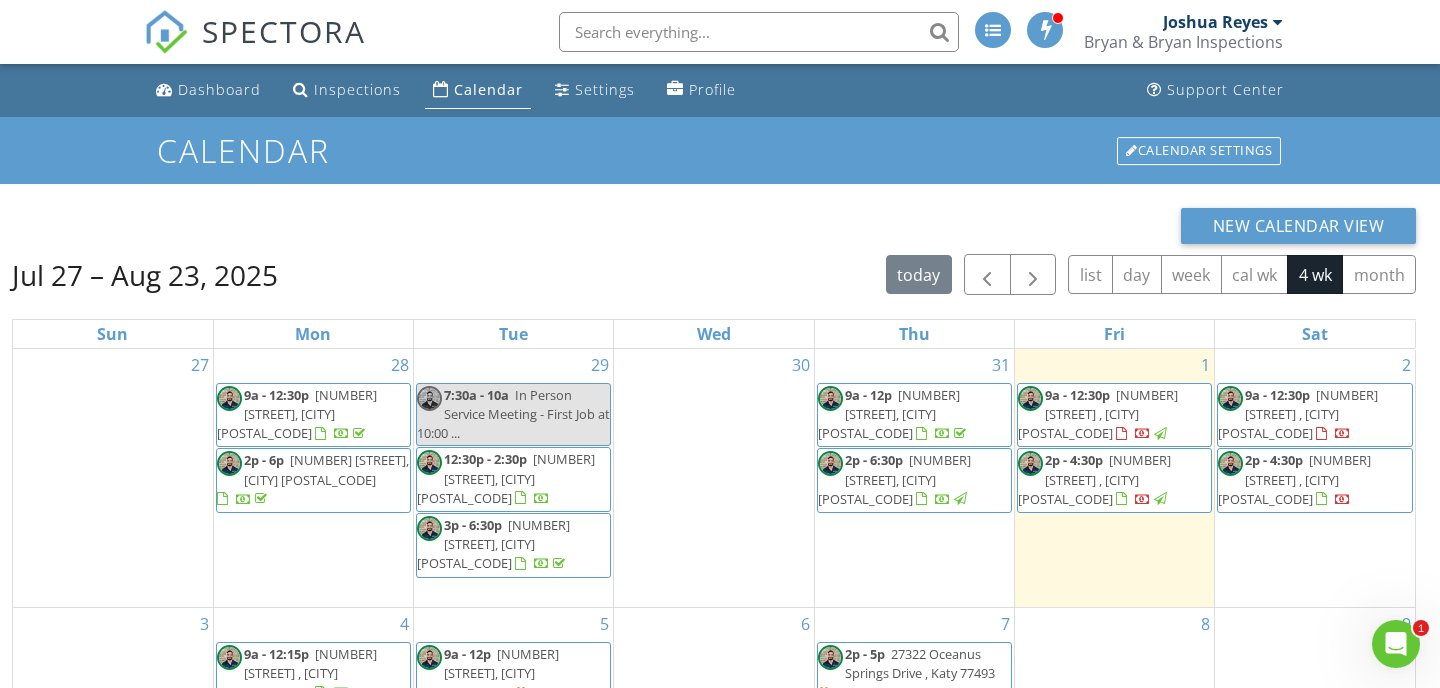 click on "[NUMBER] [STREET] , [CITY] [POSTAL_CODE]" at bounding box center (1298, 414) 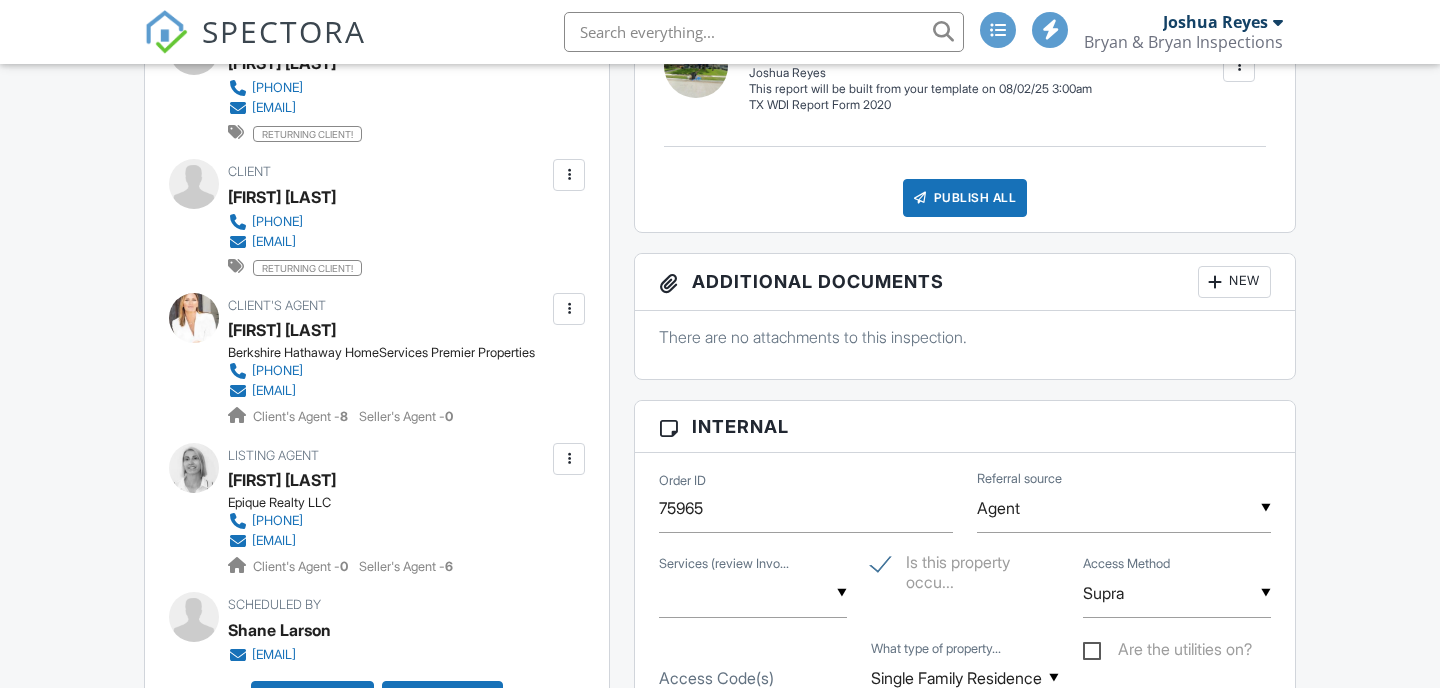 scroll, scrollTop: 0, scrollLeft: 0, axis: both 